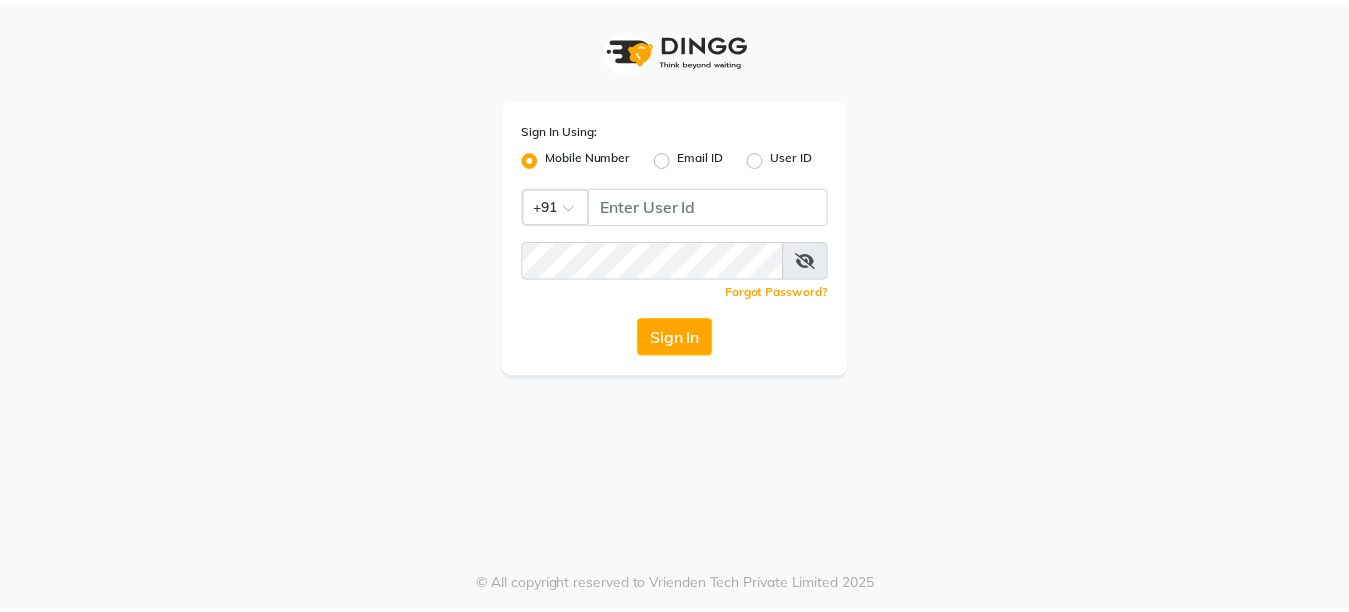 scroll, scrollTop: 0, scrollLeft: 0, axis: both 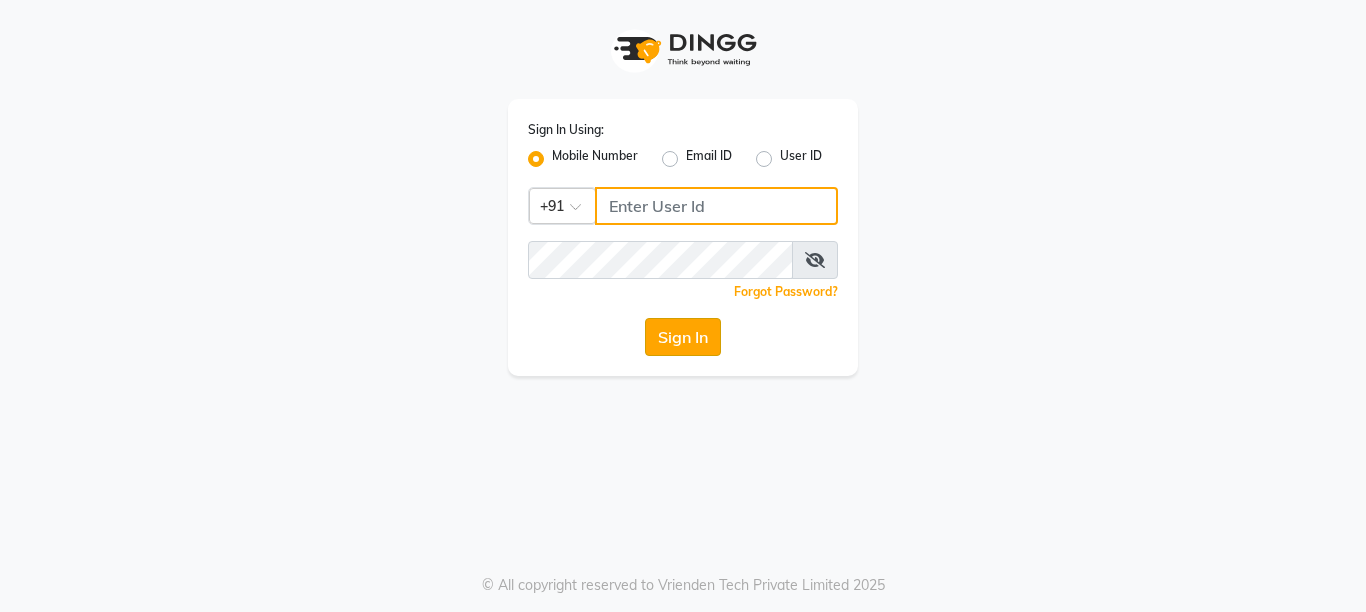 type on "[PHONE]" 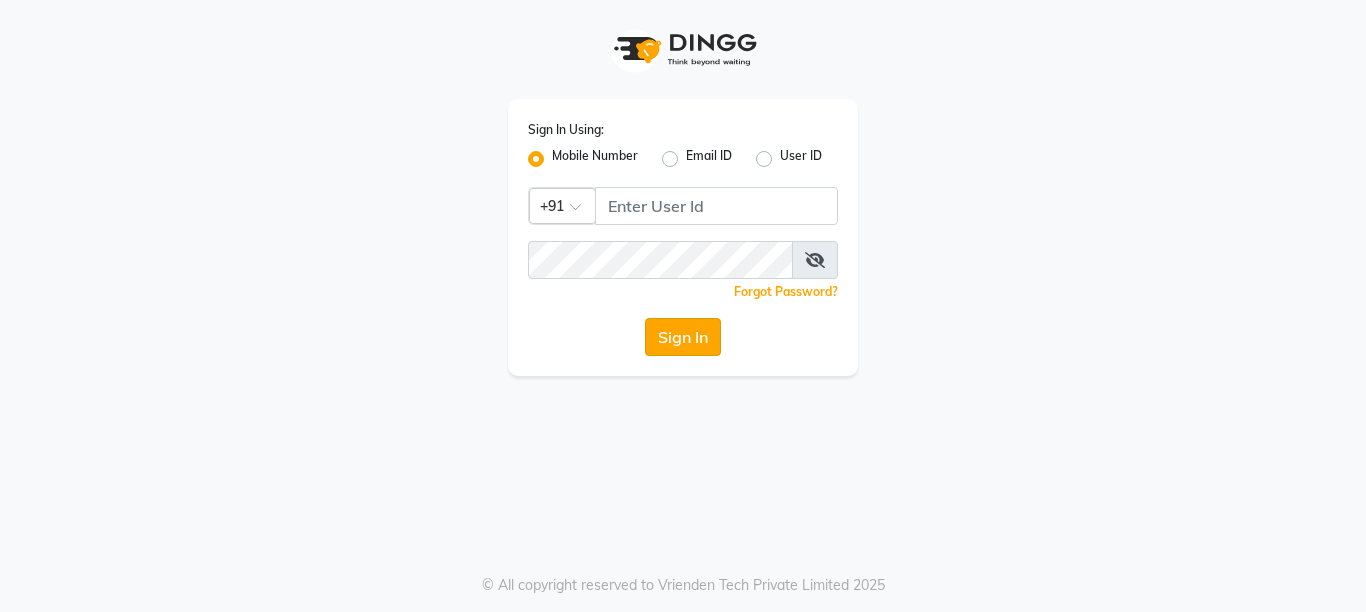 click on "Sign In" 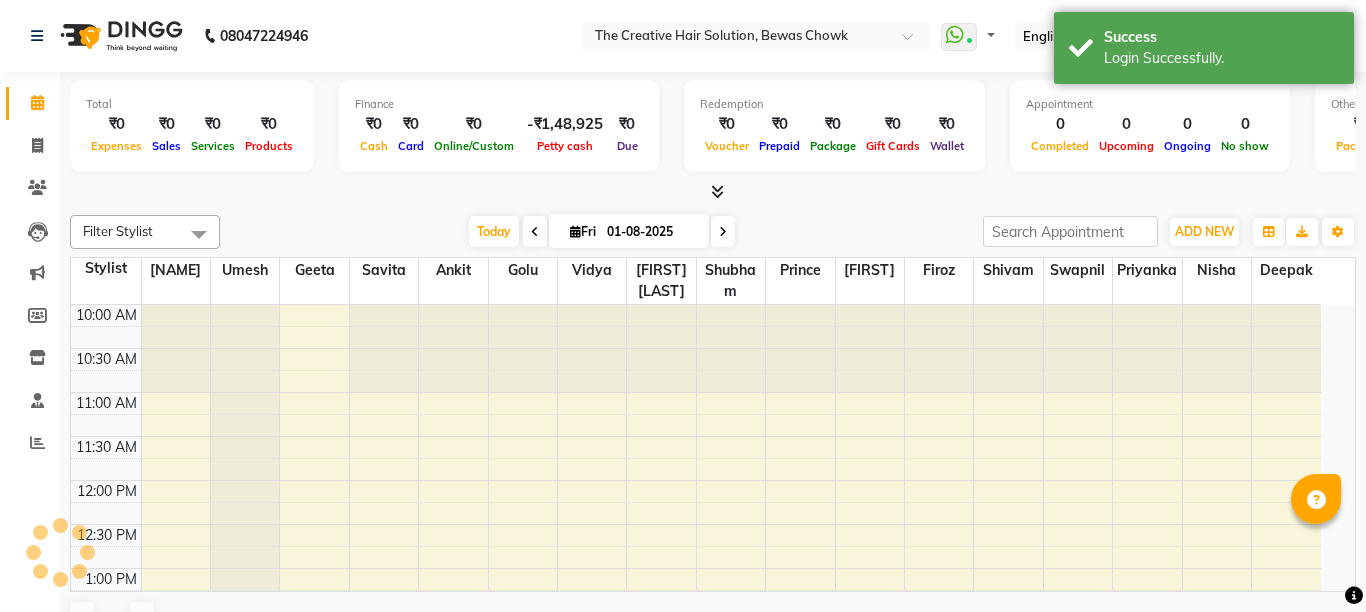 select on "en" 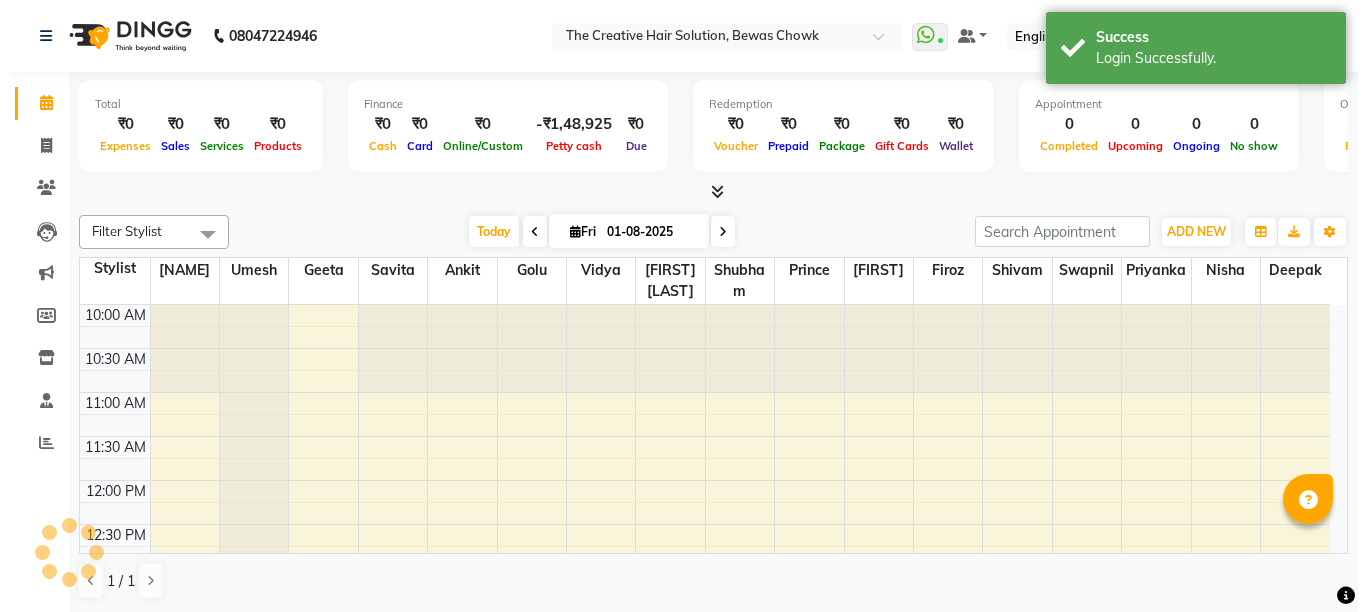 scroll, scrollTop: 0, scrollLeft: 0, axis: both 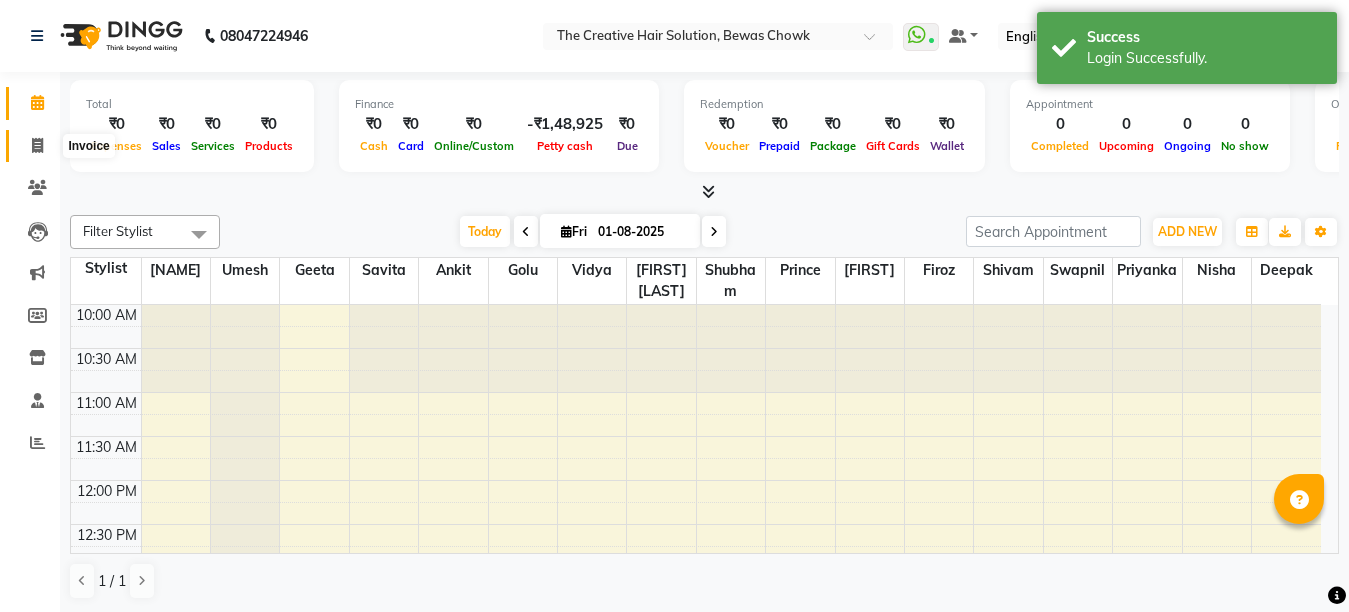 click 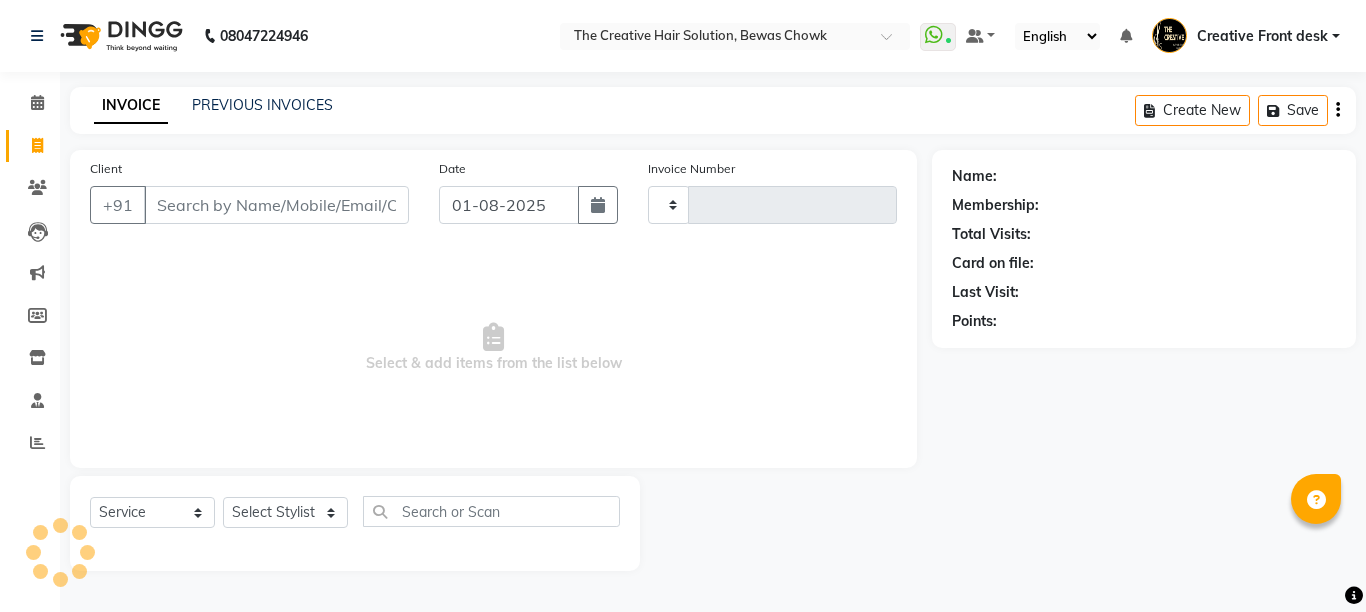 type on "2138" 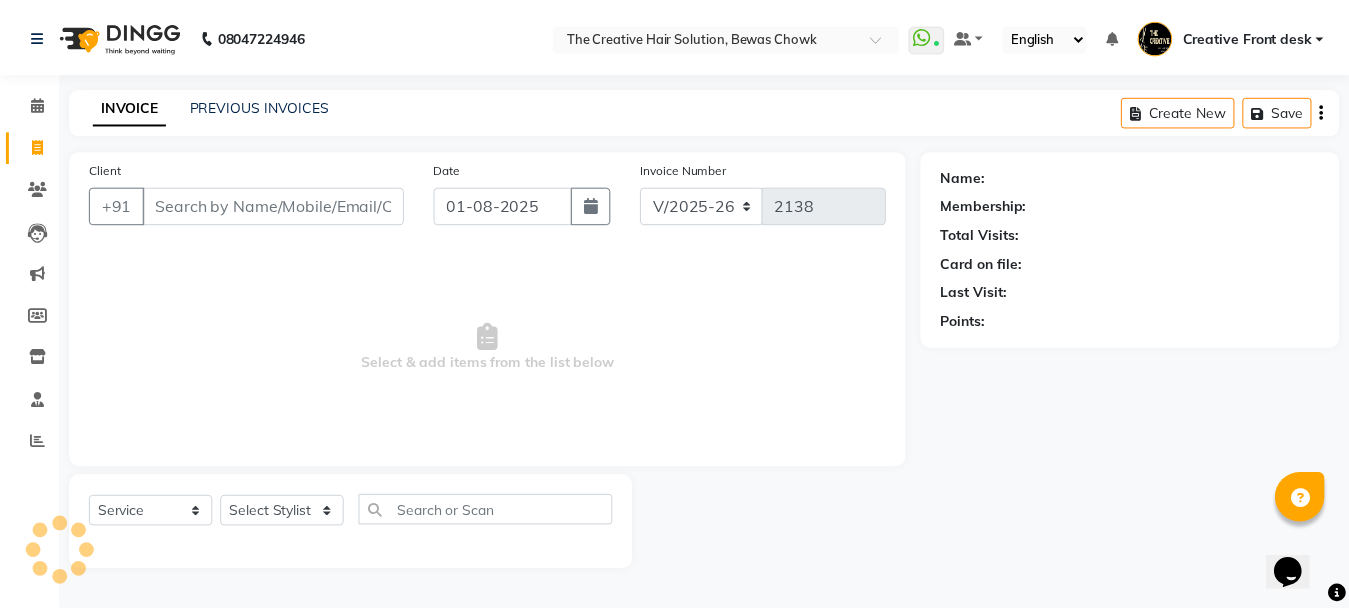 scroll, scrollTop: 0, scrollLeft: 0, axis: both 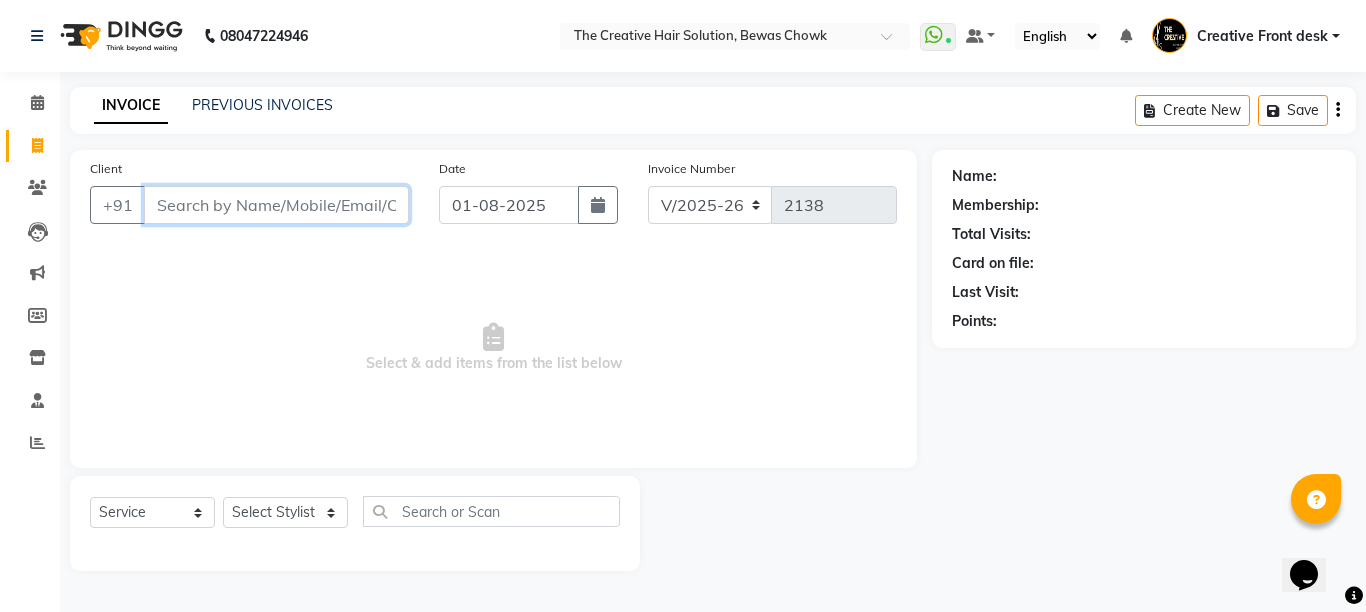 click on "Client" at bounding box center (276, 205) 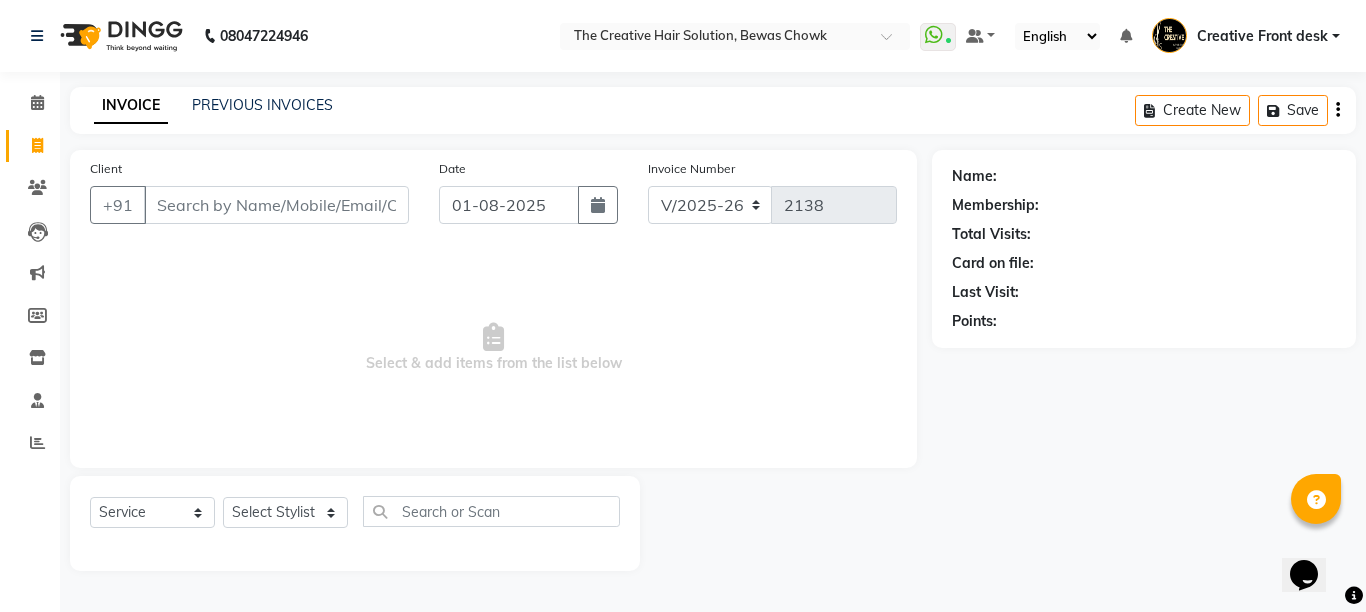 drag, startPoint x: 270, startPoint y: 206, endPoint x: 200, endPoint y: 132, distance: 101.862656 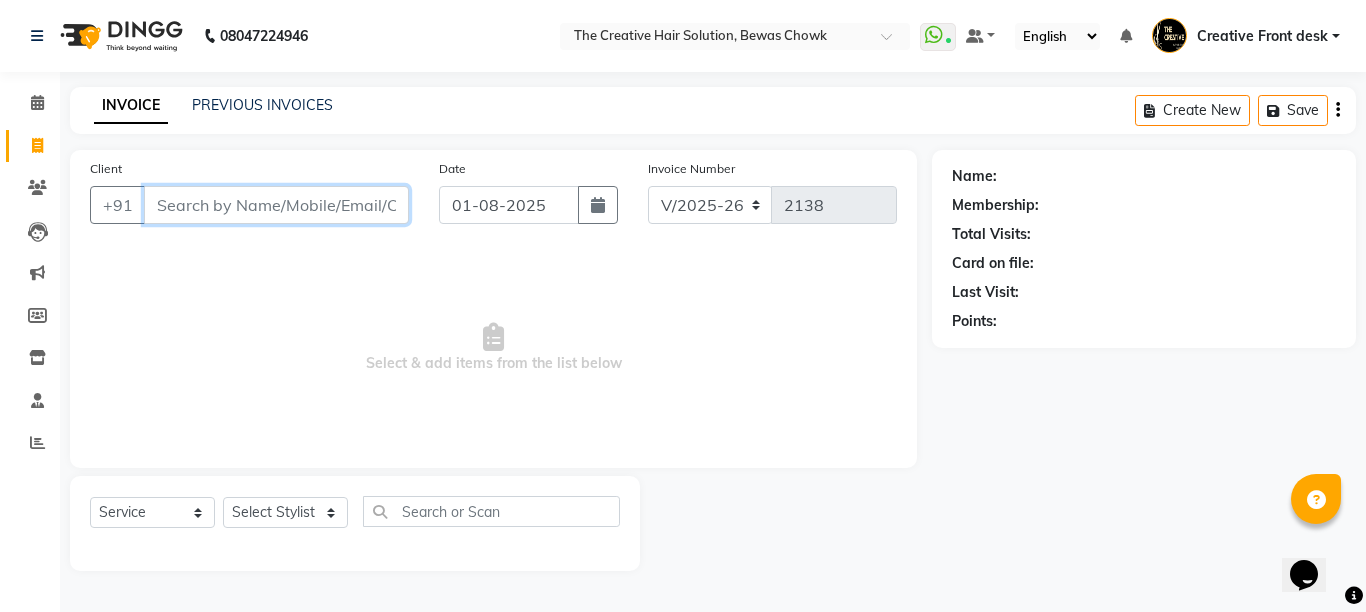 click on "Client" at bounding box center [276, 205] 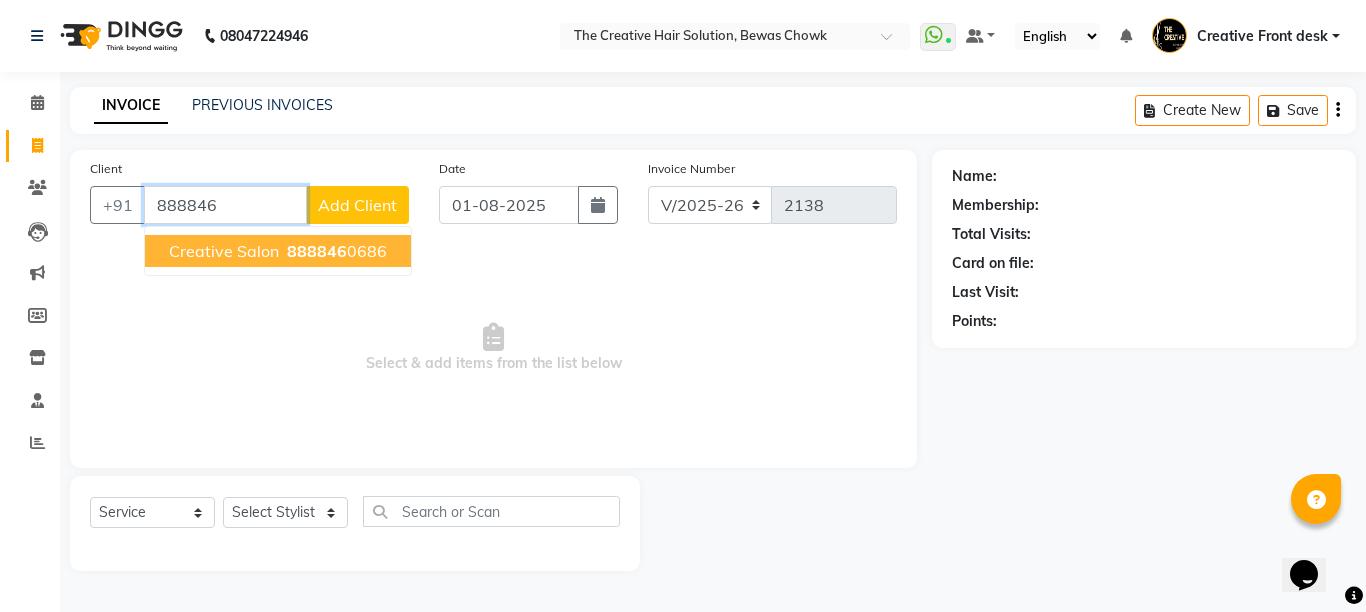 click on "Creative Salon [PHONE]" at bounding box center [278, 251] 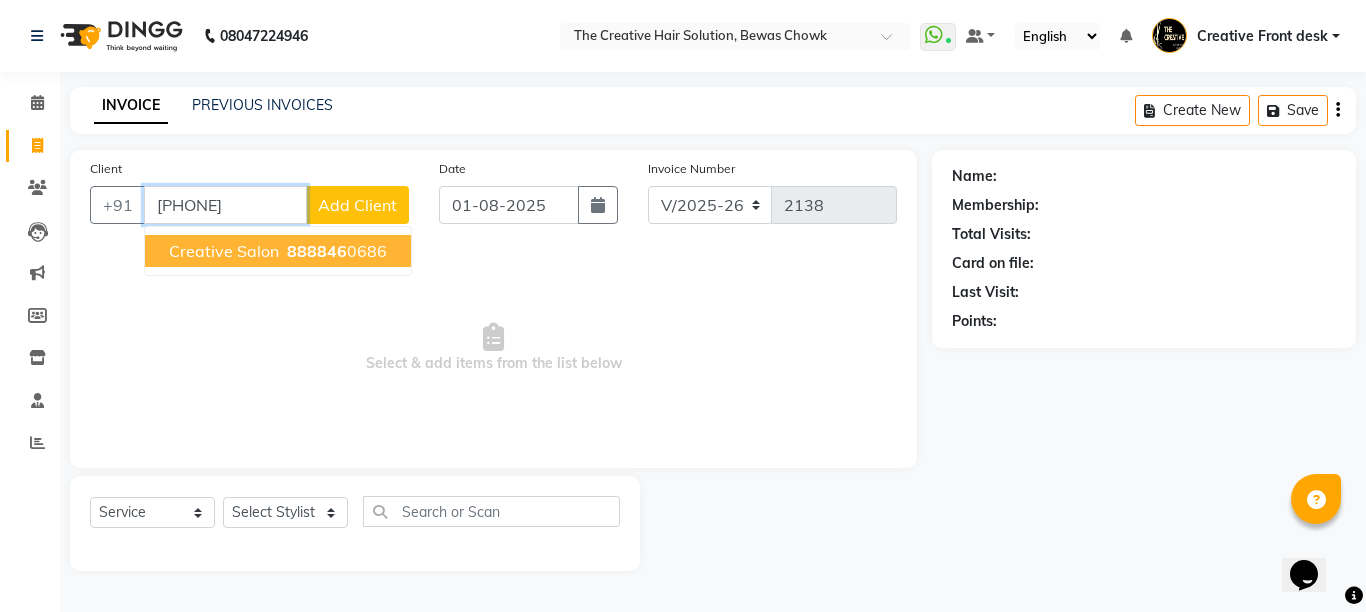 type on "[PHONE]" 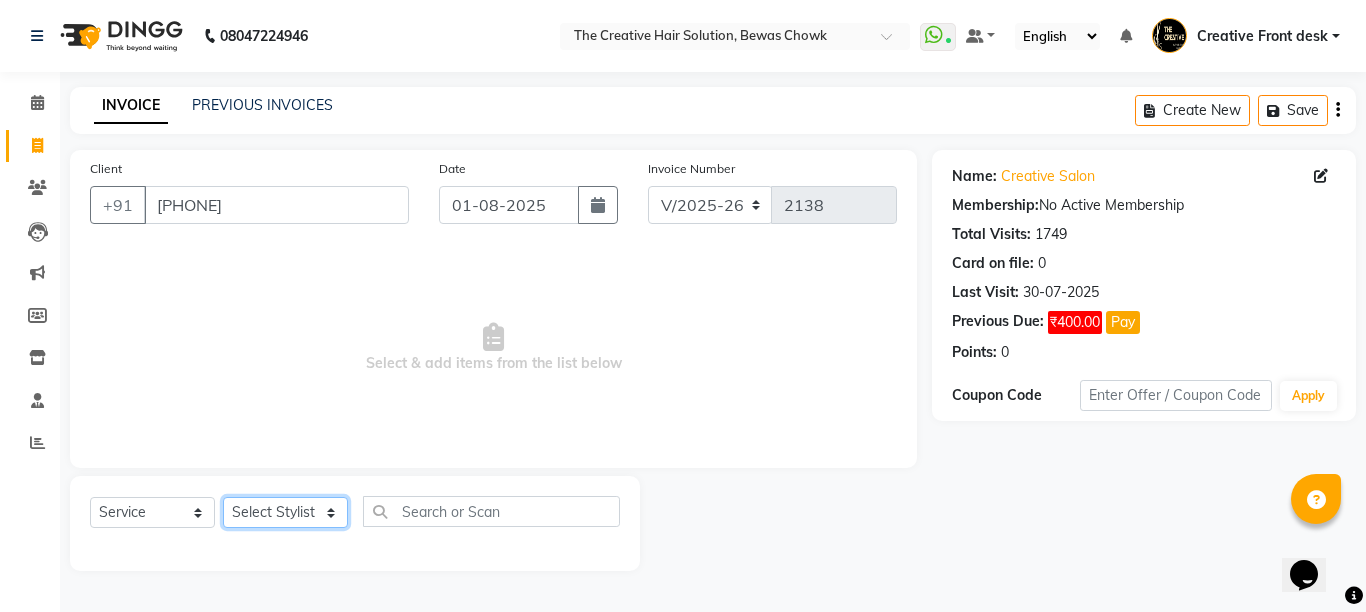click on "Select Stylist Ankit Creative Front desk Deepak Firoz Geeta Golu Nisha Prince Priyanka Satyam Savita Shivam Shubham Sonu Sir Swapnil [LAST] Umesh Vidya" 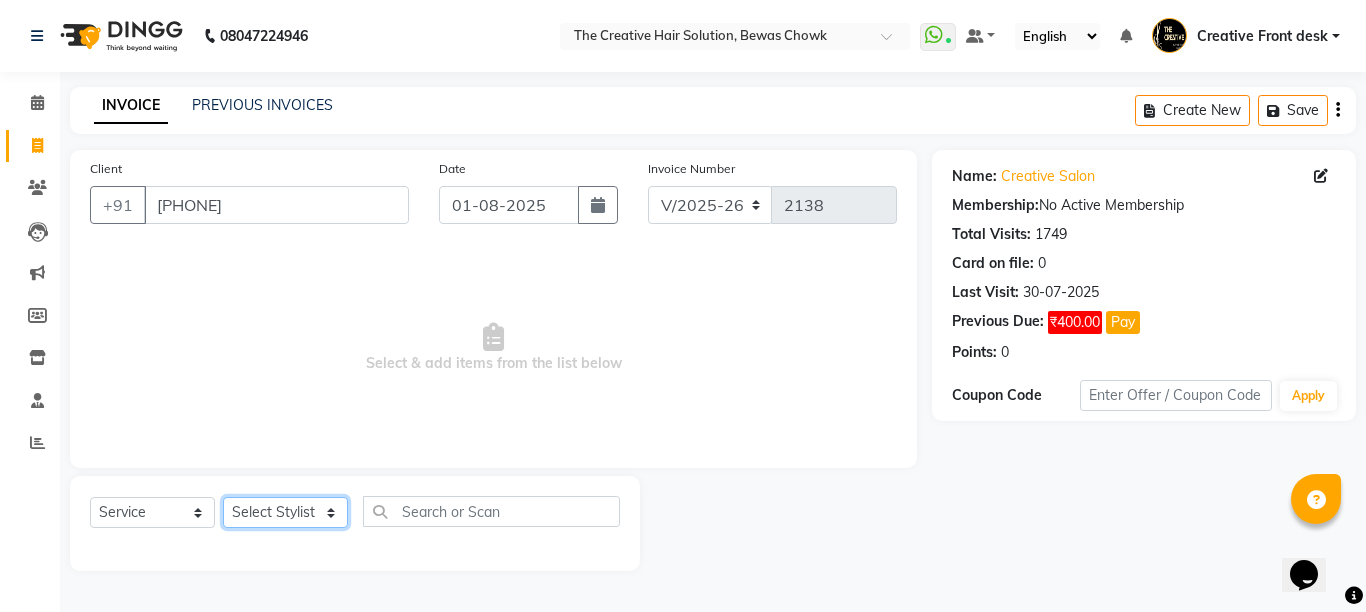 select on "43493" 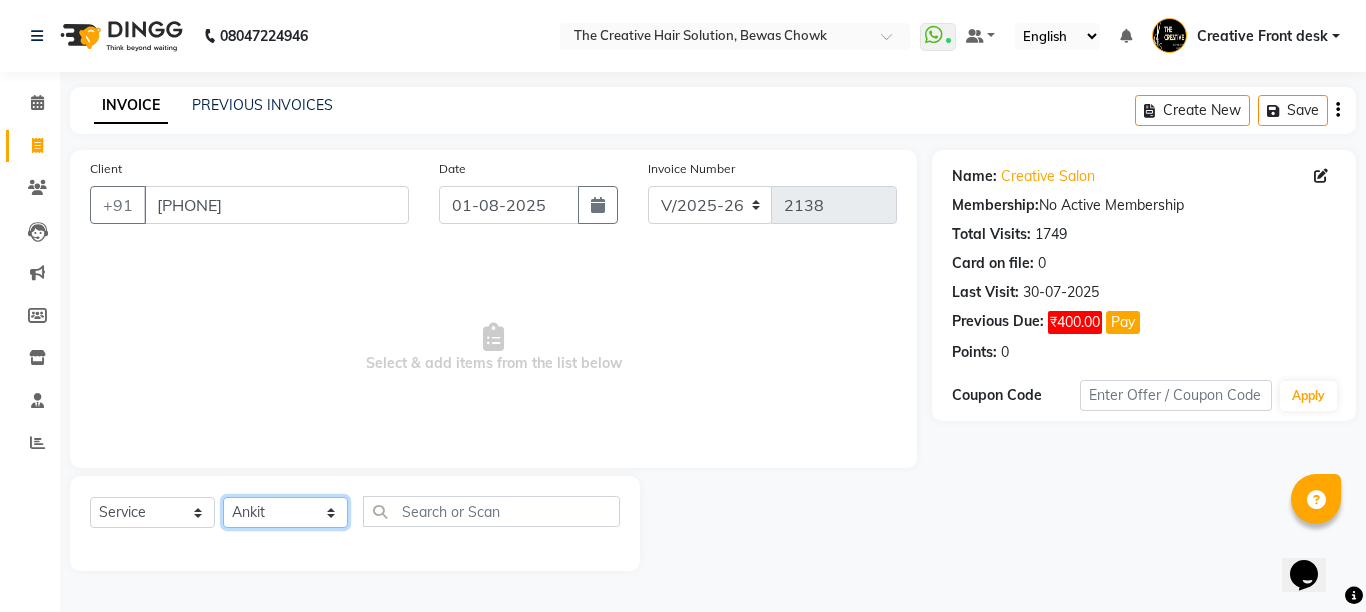 click on "Select Stylist Ankit Creative Front desk Deepak Firoz Geeta Golu Nisha Prince Priyanka Satyam Savita Shivam Shubham Sonu Sir Swapnil [LAST] Umesh Vidya" 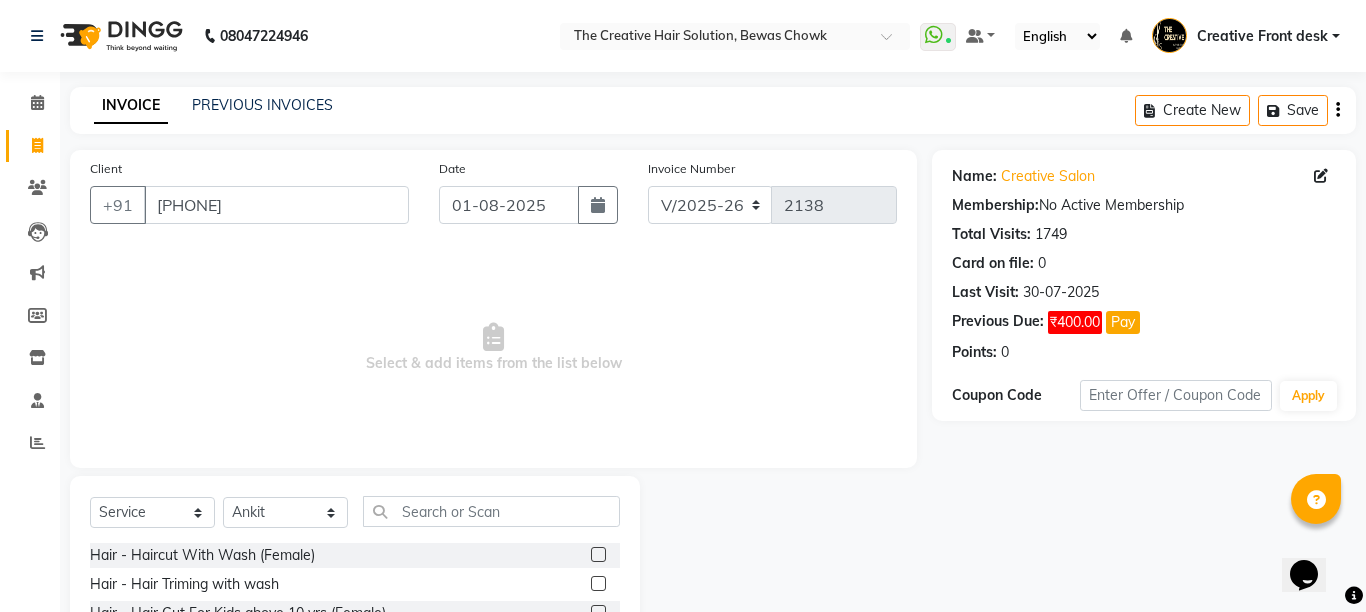 click on "Select & add items from the list below" at bounding box center [493, 348] 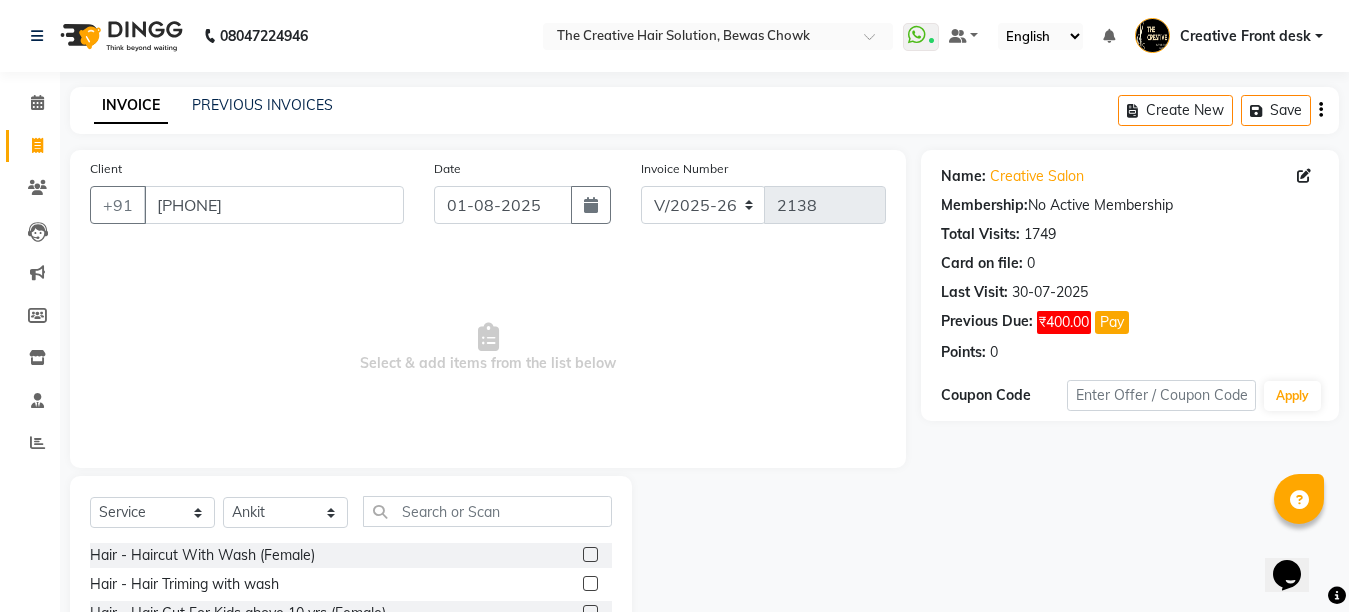 scroll, scrollTop: 40, scrollLeft: 0, axis: vertical 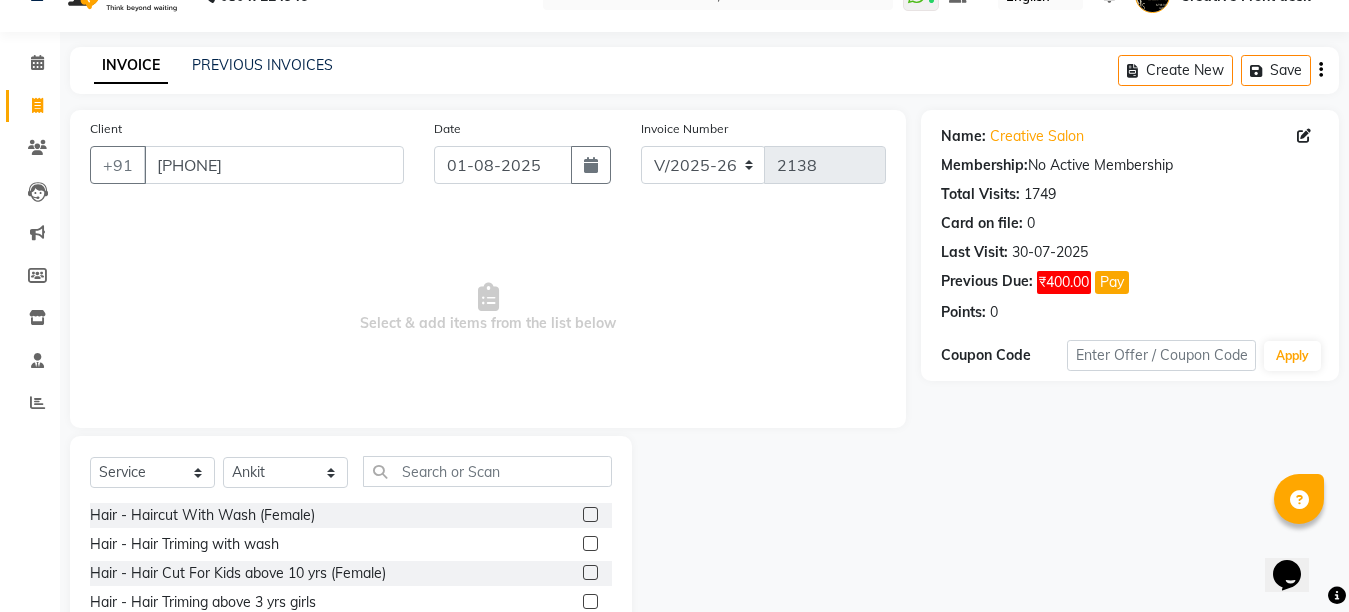 click on "Select Service Product Membership Package Voucher Prepaid Gift Card Select Stylist Ankit Creative Front desk Deepak Firoz Geeta Golu Nisha Prince Priyanka Satyam Savita Shivam Shubham Sonu Sir Swapnil [LAST] Umesh Vidya" 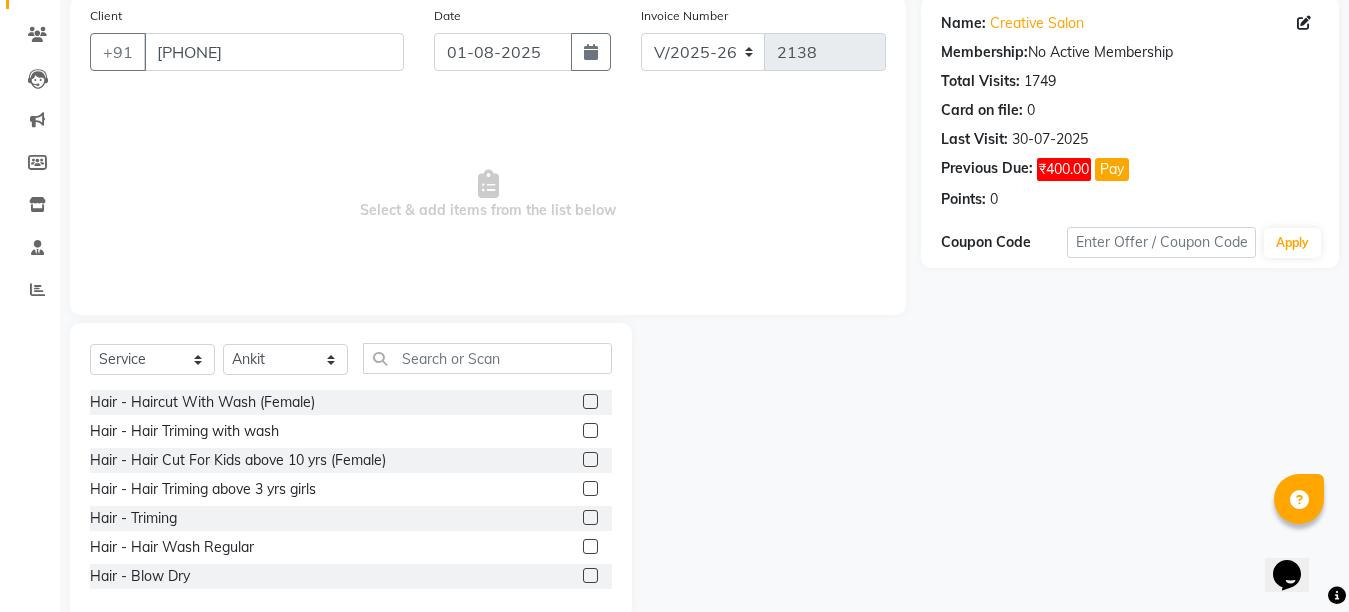 scroll, scrollTop: 189, scrollLeft: 0, axis: vertical 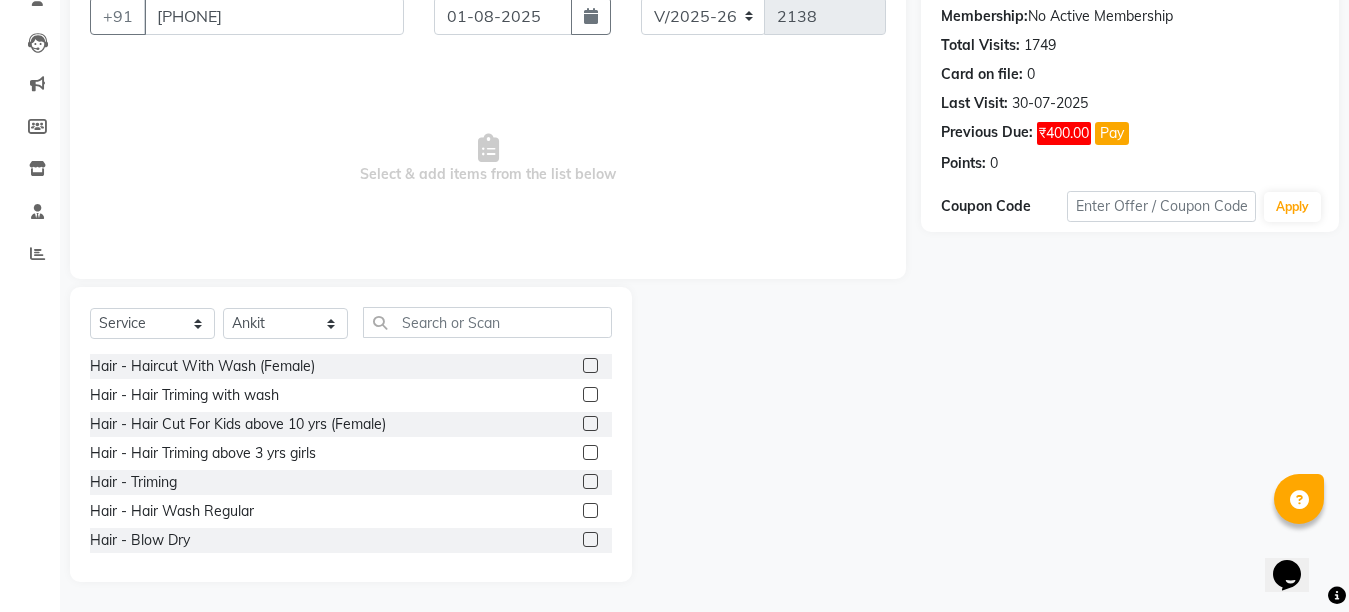 click 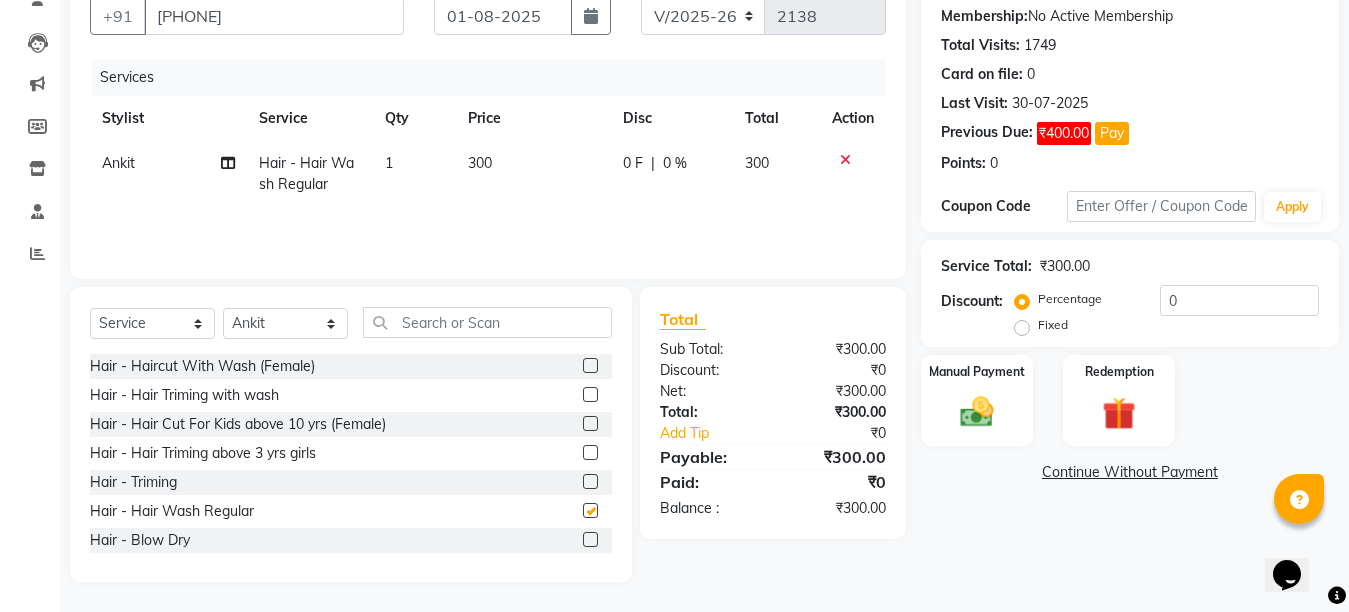 checkbox on "false" 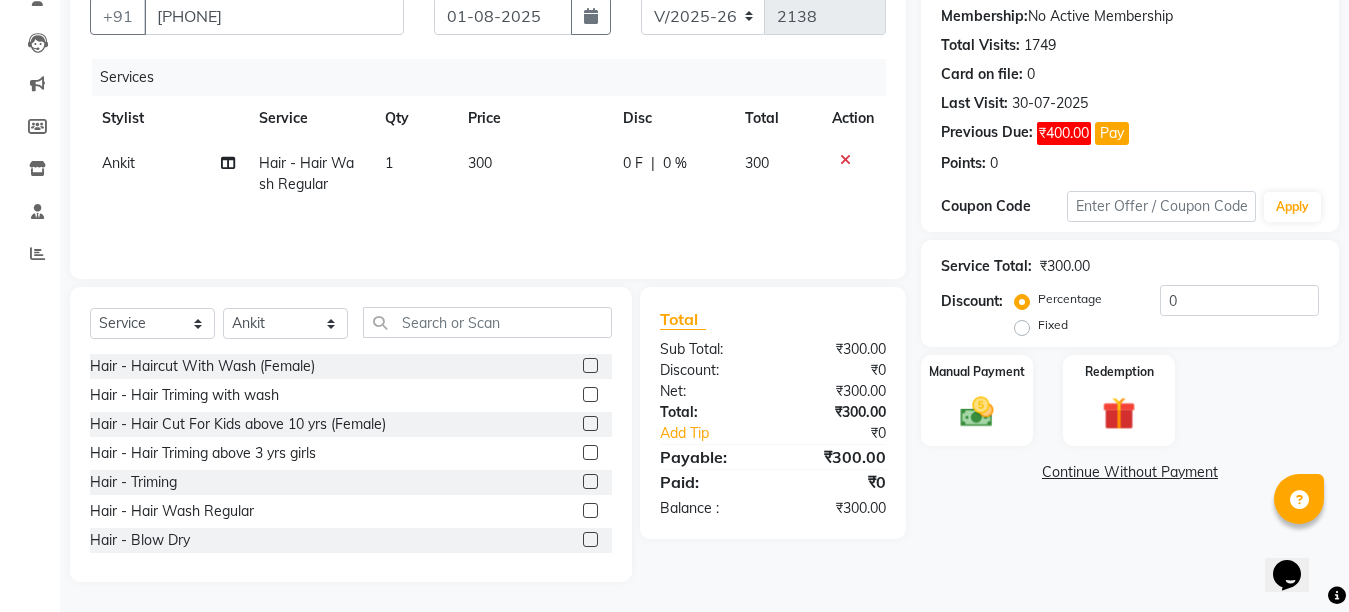 click on "300" 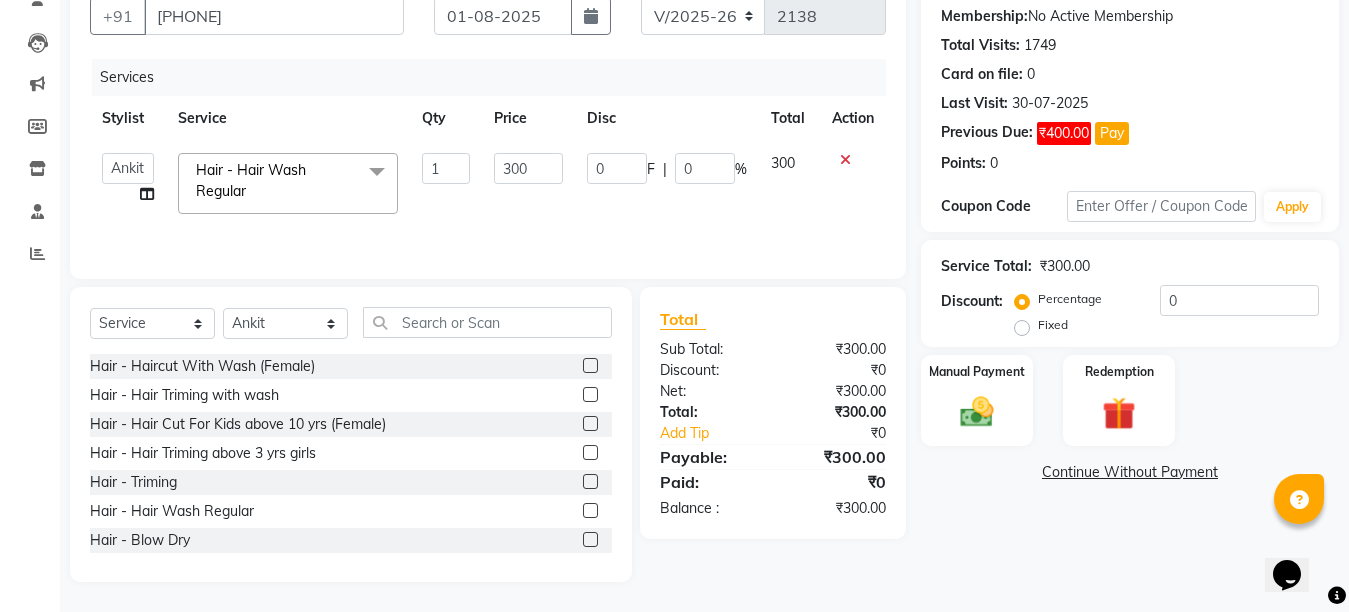 click on "300" 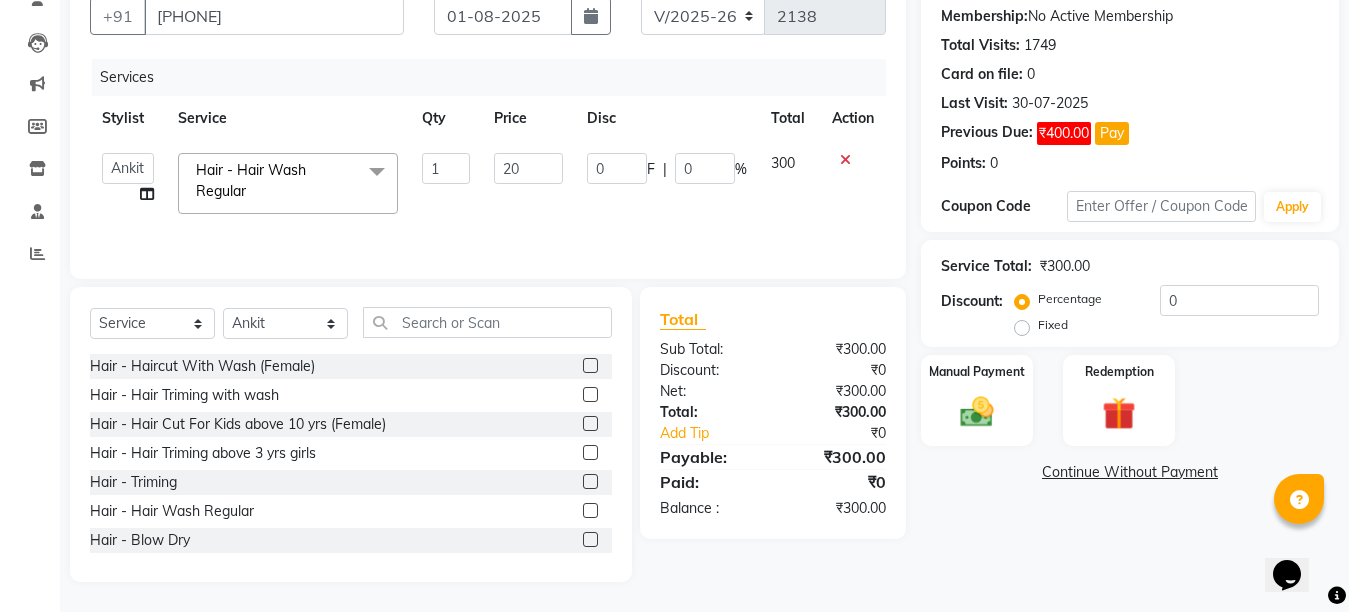 type on "250" 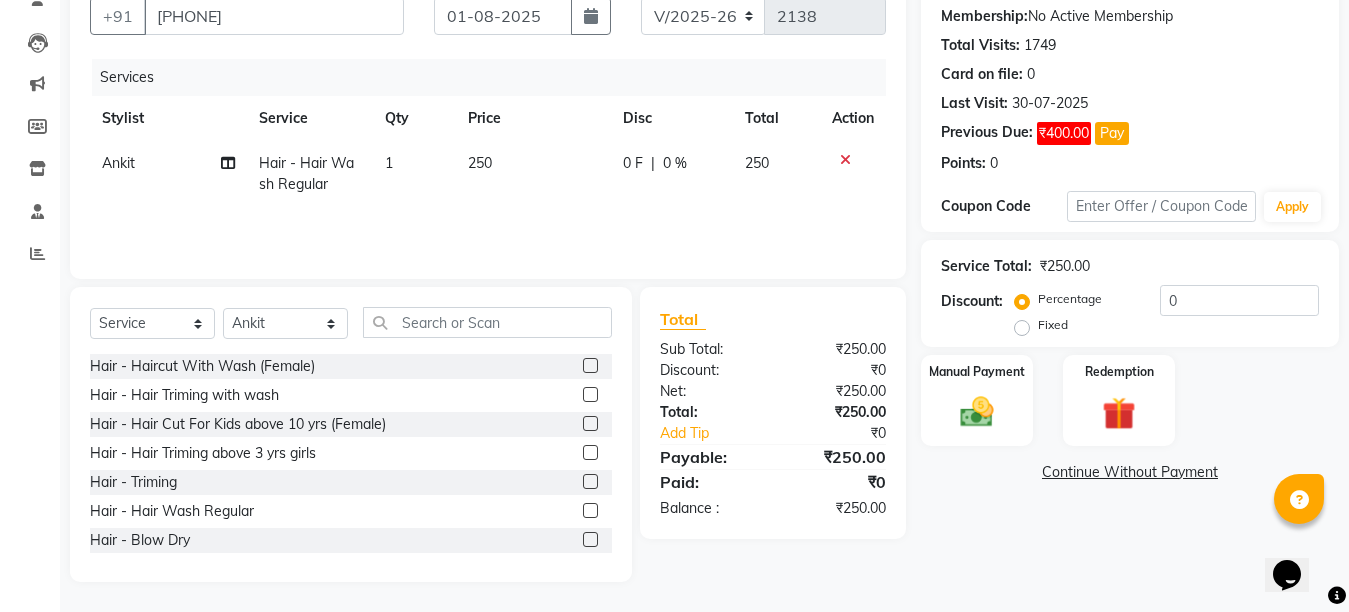click on "250" 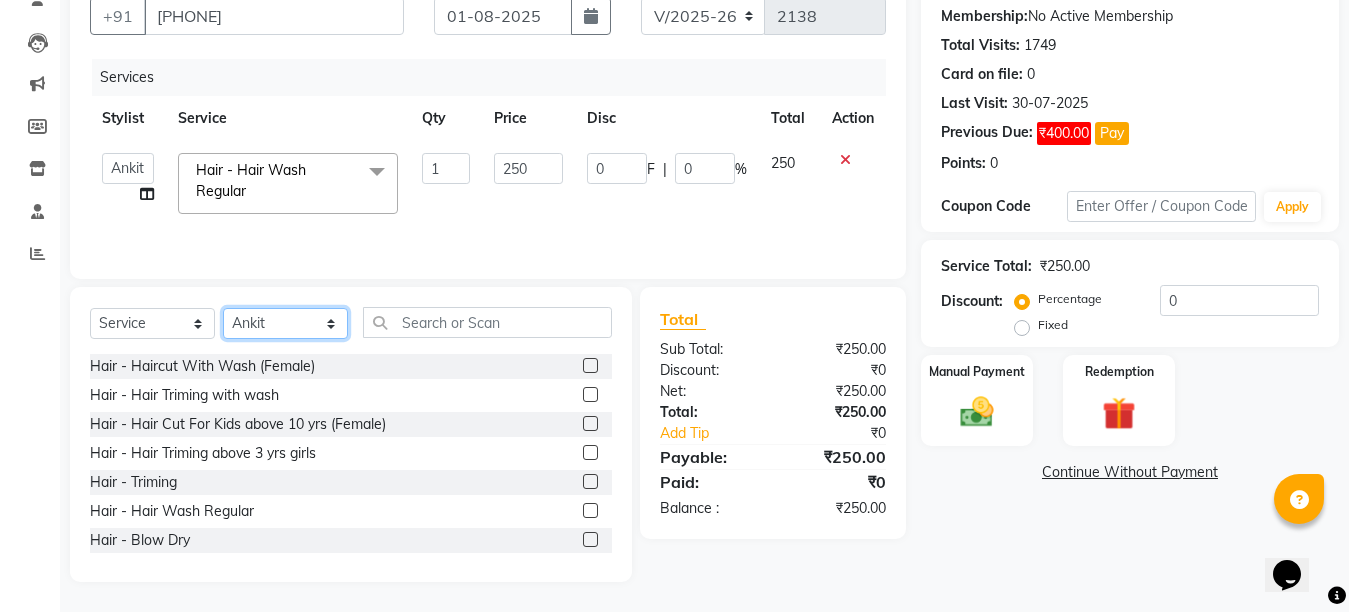 click on "Select Stylist Ankit Creative Front desk Deepak Firoz Geeta Golu Nisha Prince Priyanka Satyam Savita Shivam Shubham Sonu Sir Swapnil [LAST] Umesh Vidya" 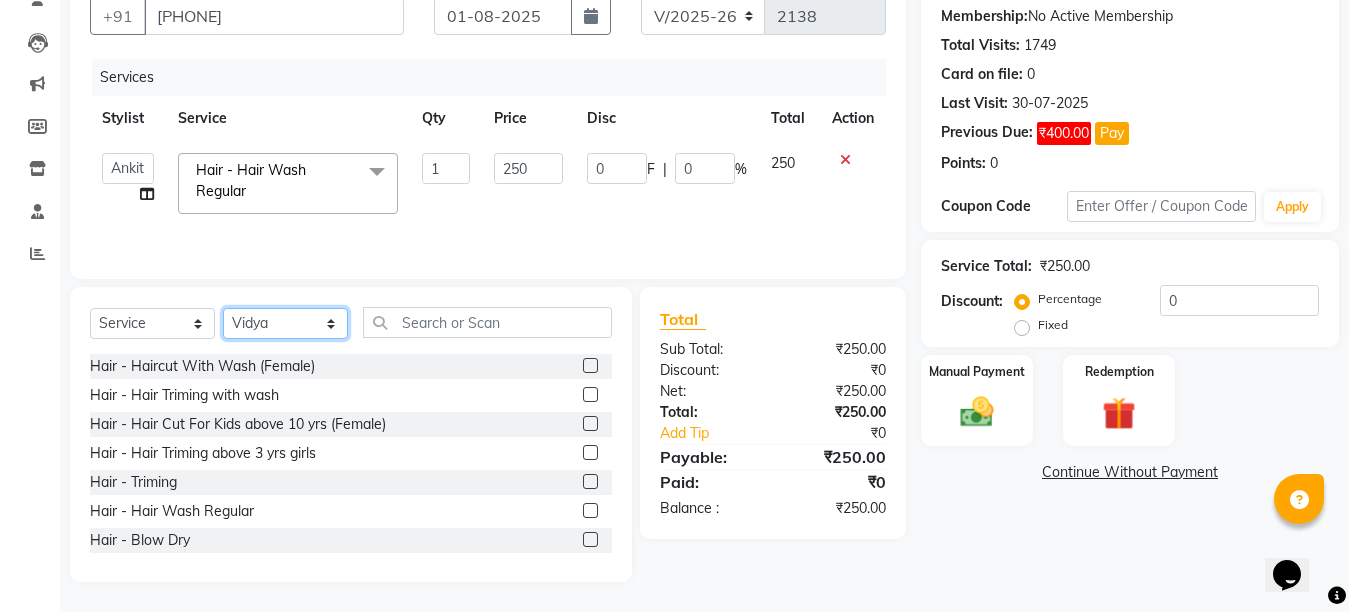 click on "Select Stylist Ankit Creative Front desk Deepak Firoz Geeta Golu Nisha Prince Priyanka Satyam Savita Shivam Shubham Sonu Sir Swapnil [LAST] Umesh Vidya" 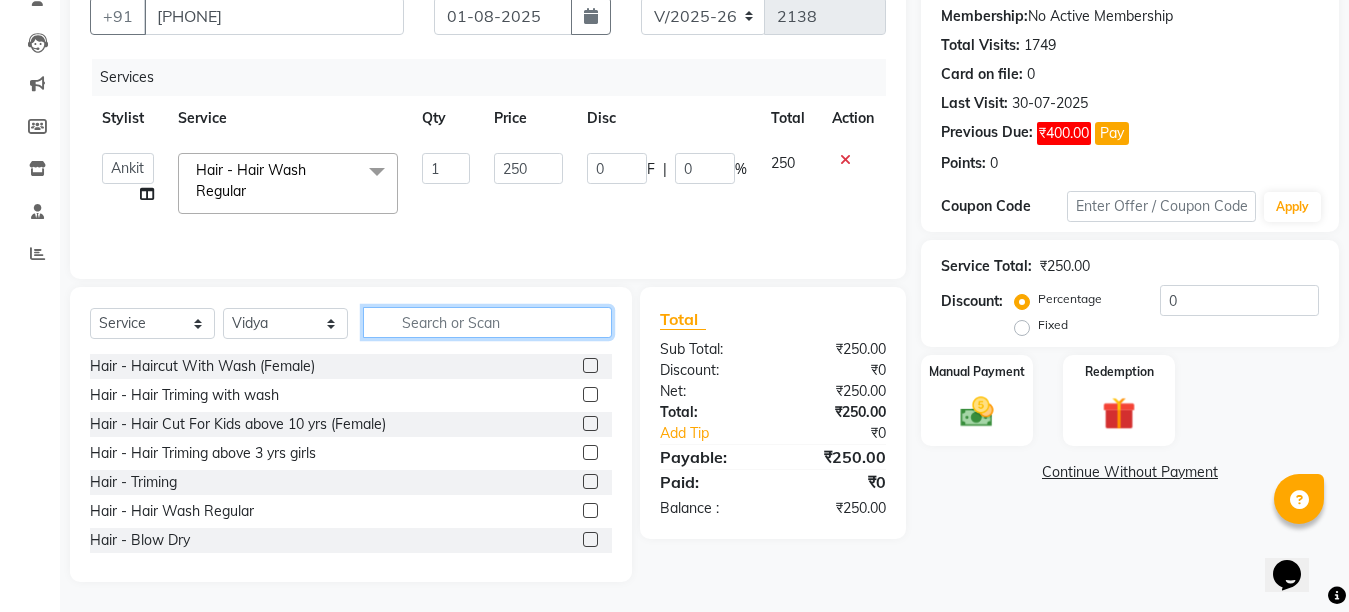 click 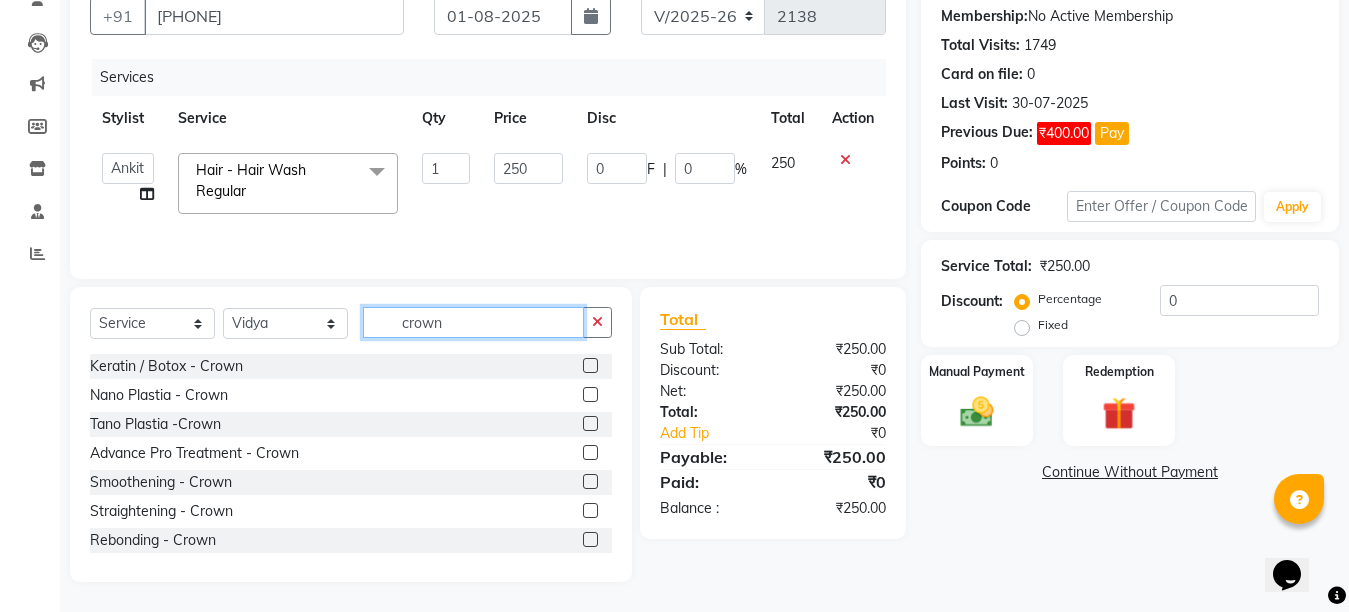 scroll, scrollTop: 175, scrollLeft: 0, axis: vertical 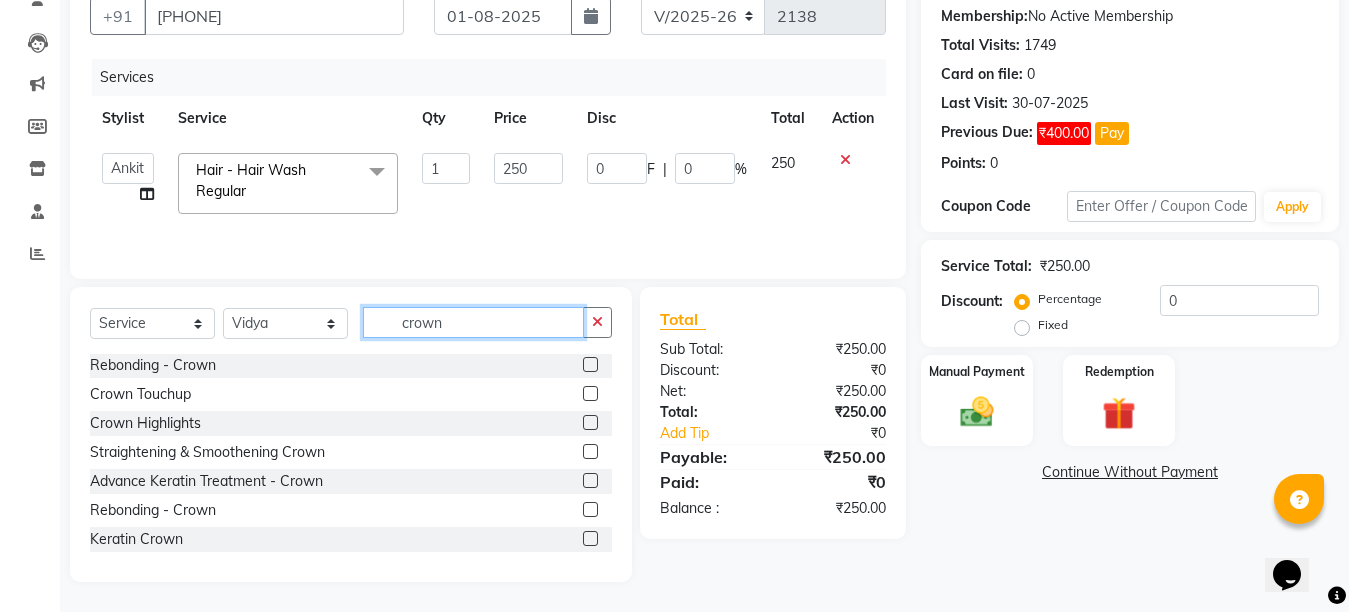 type on "crown" 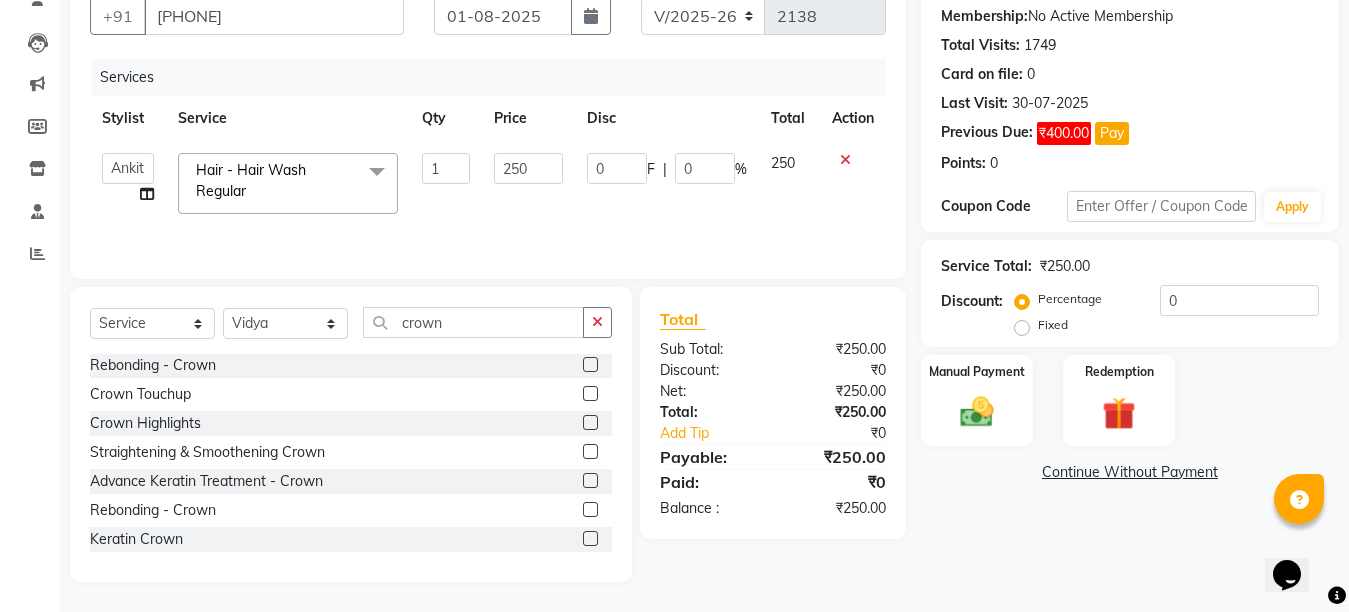 click 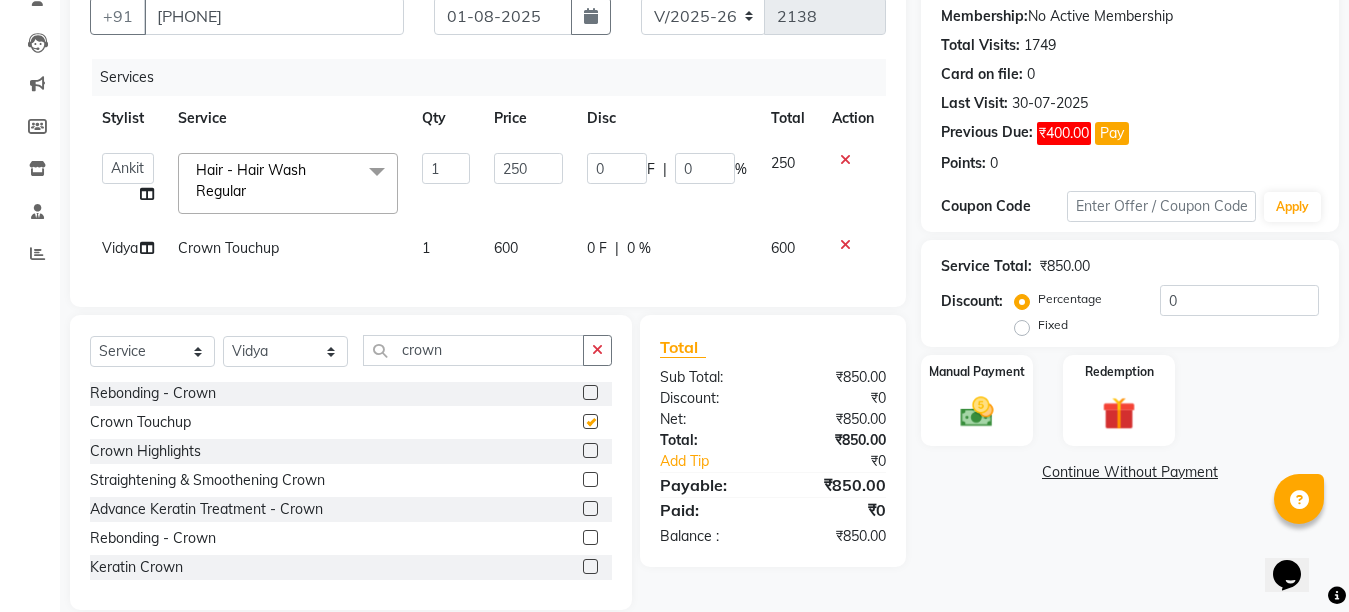 checkbox on "false" 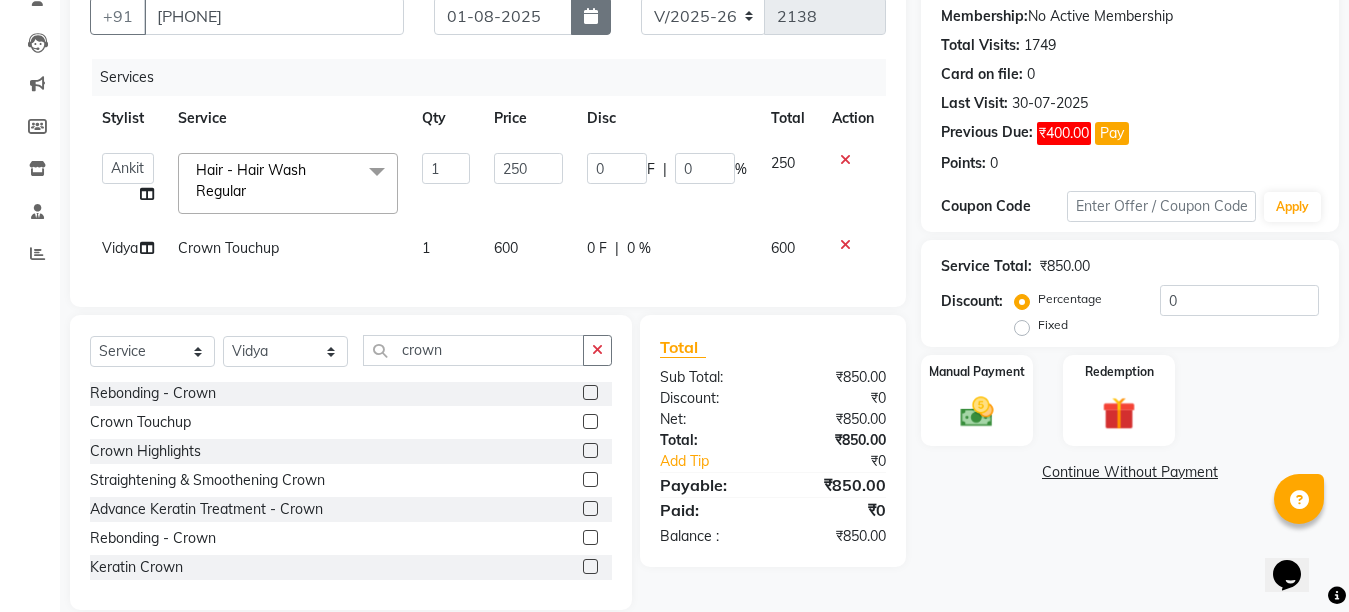click 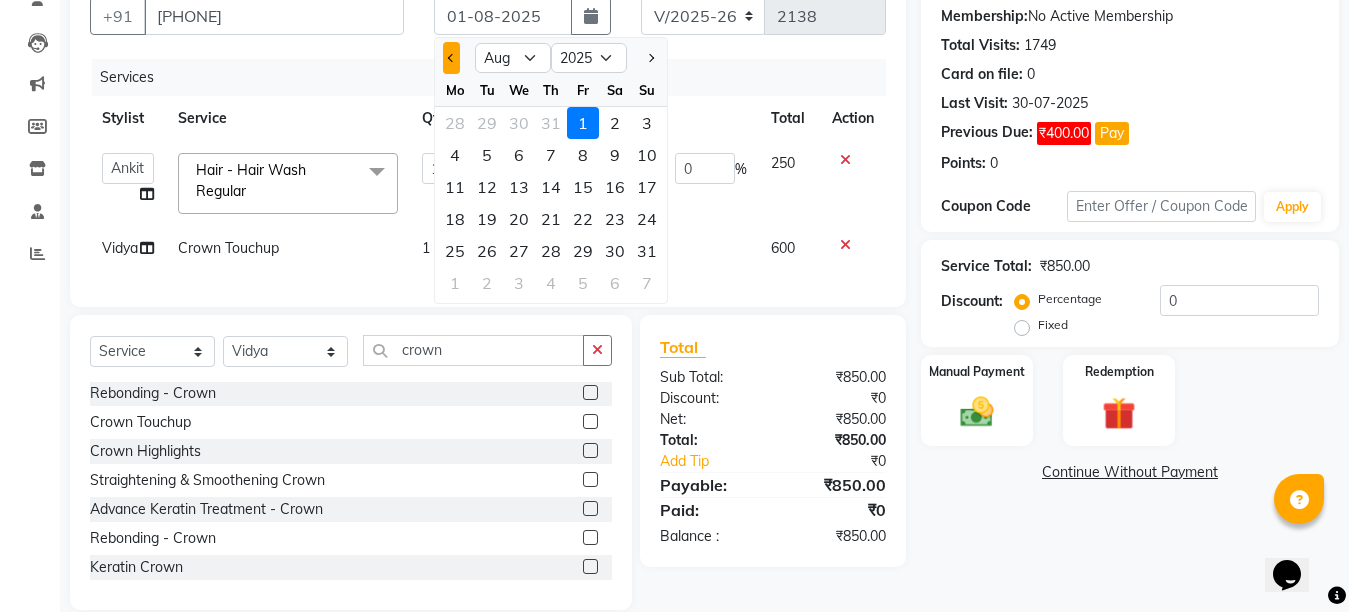 click 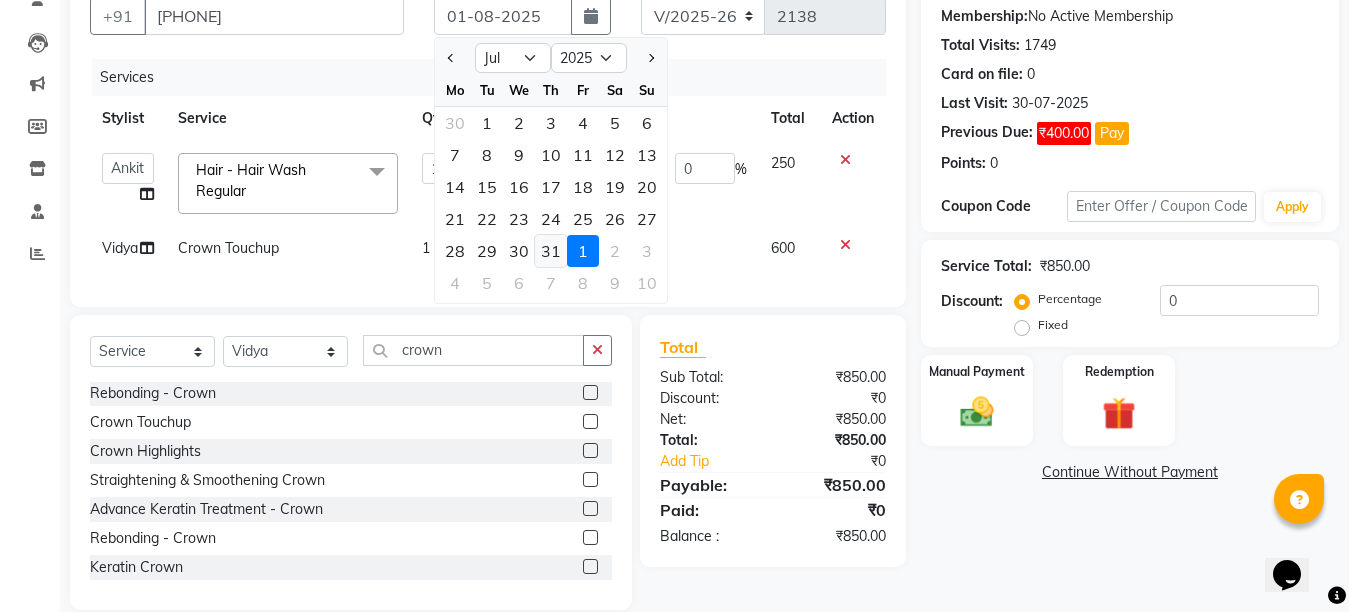 click on "31" 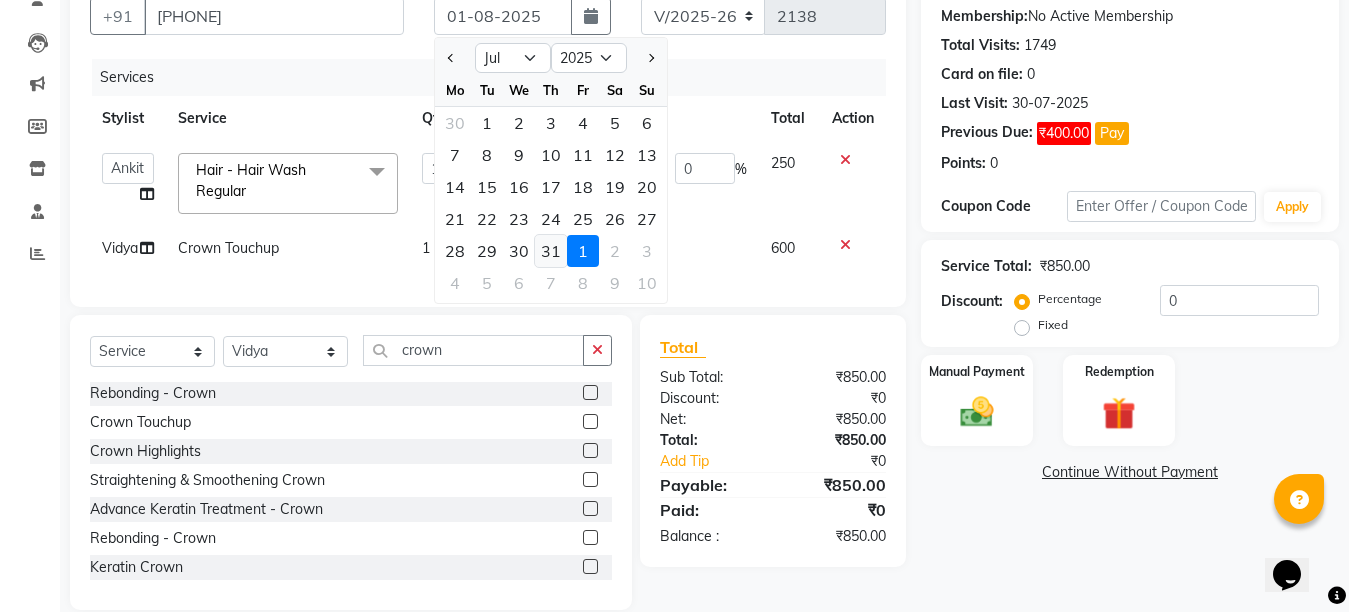 type on "31-07-2025" 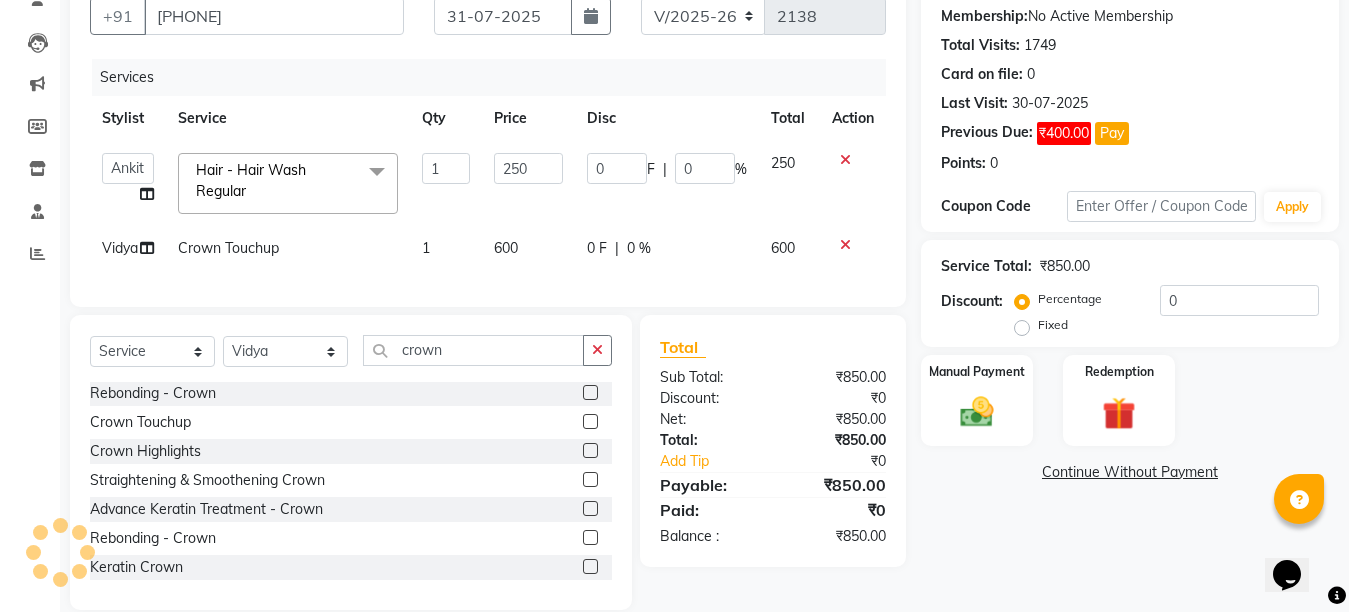 scroll, scrollTop: 186, scrollLeft: 0, axis: vertical 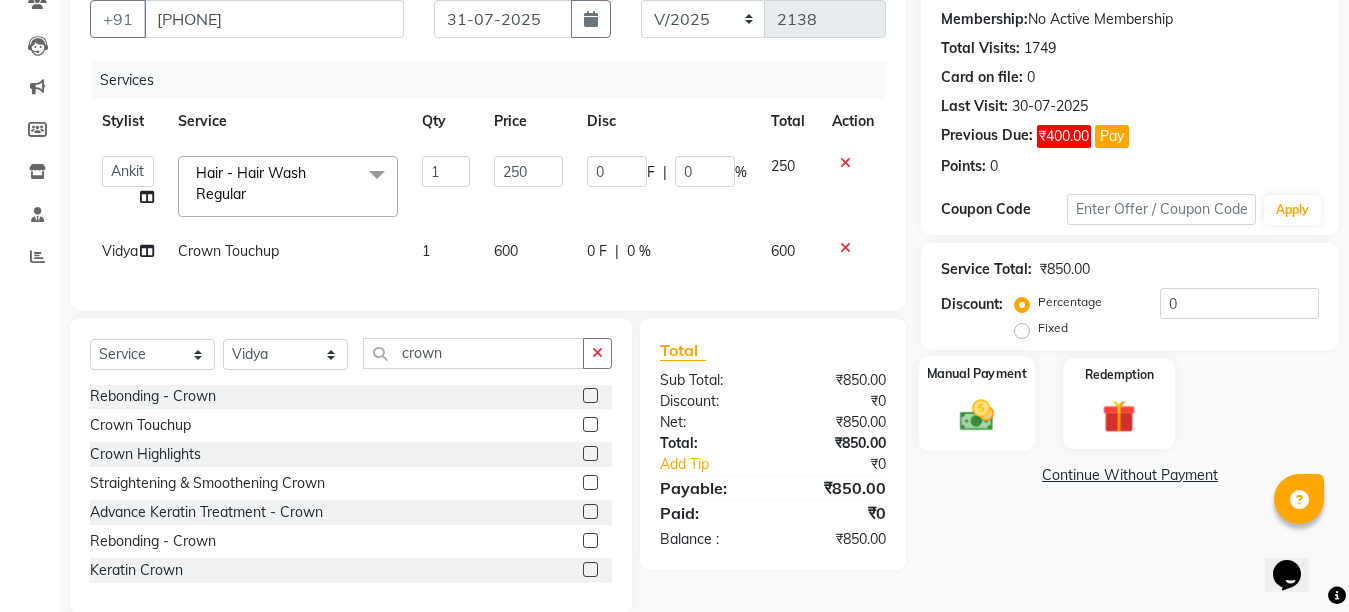 click 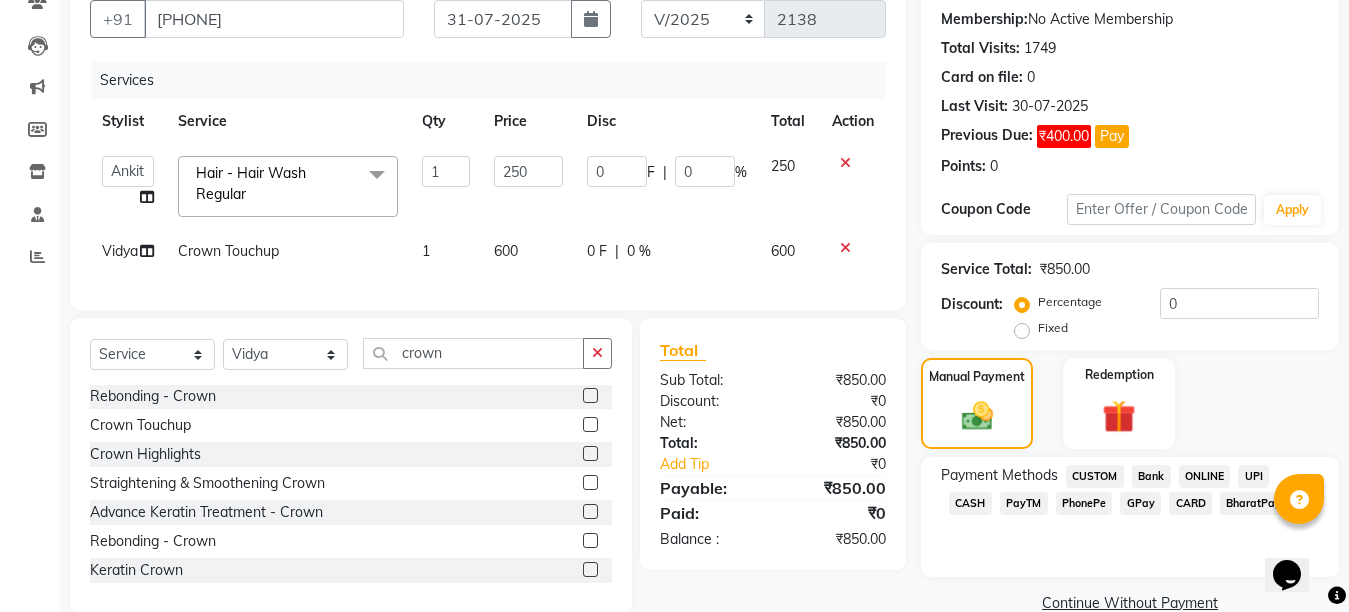 click on "CASH" 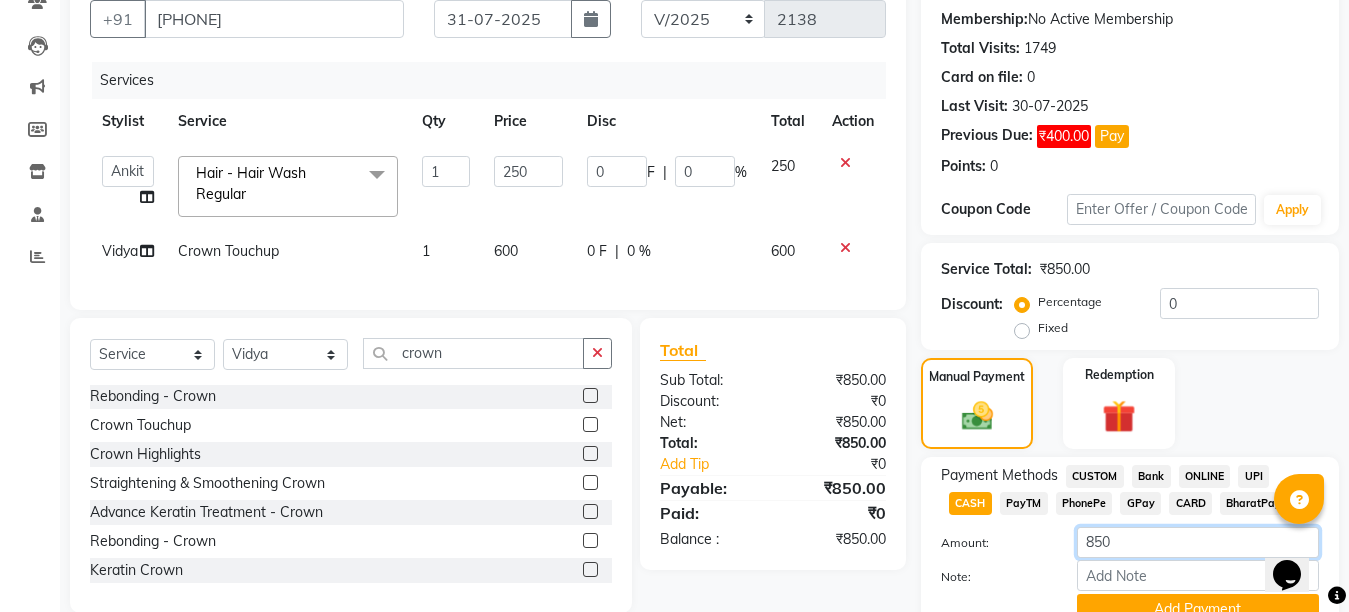 click on "850" 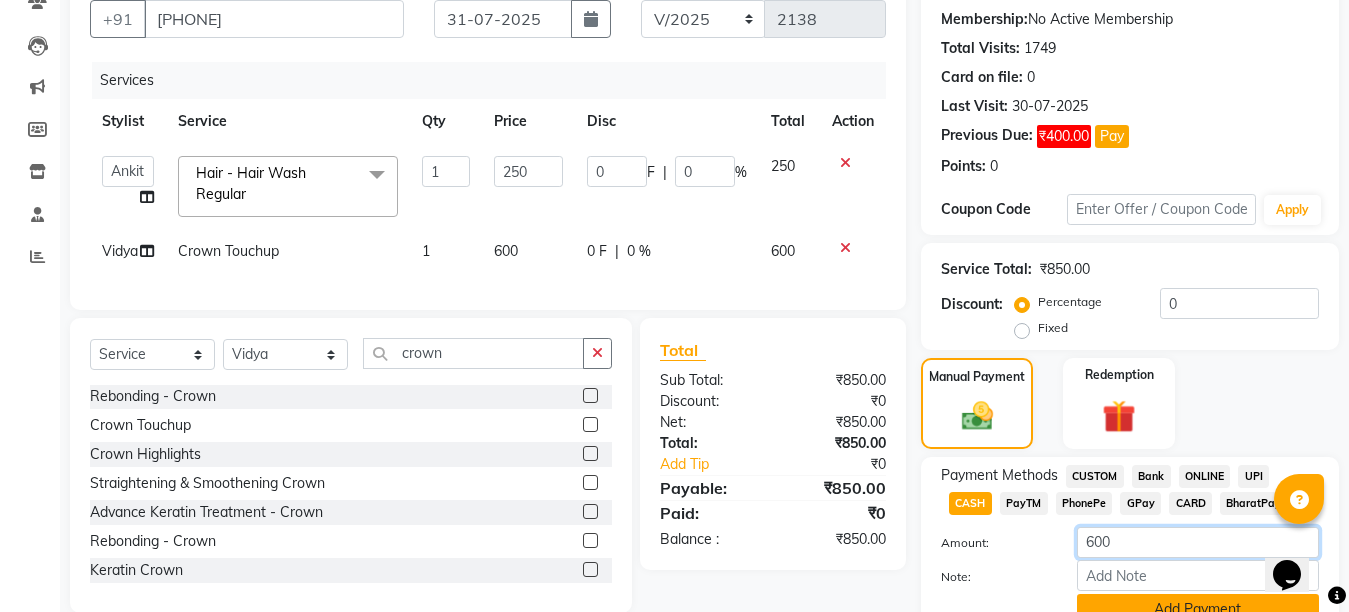 type on "600" 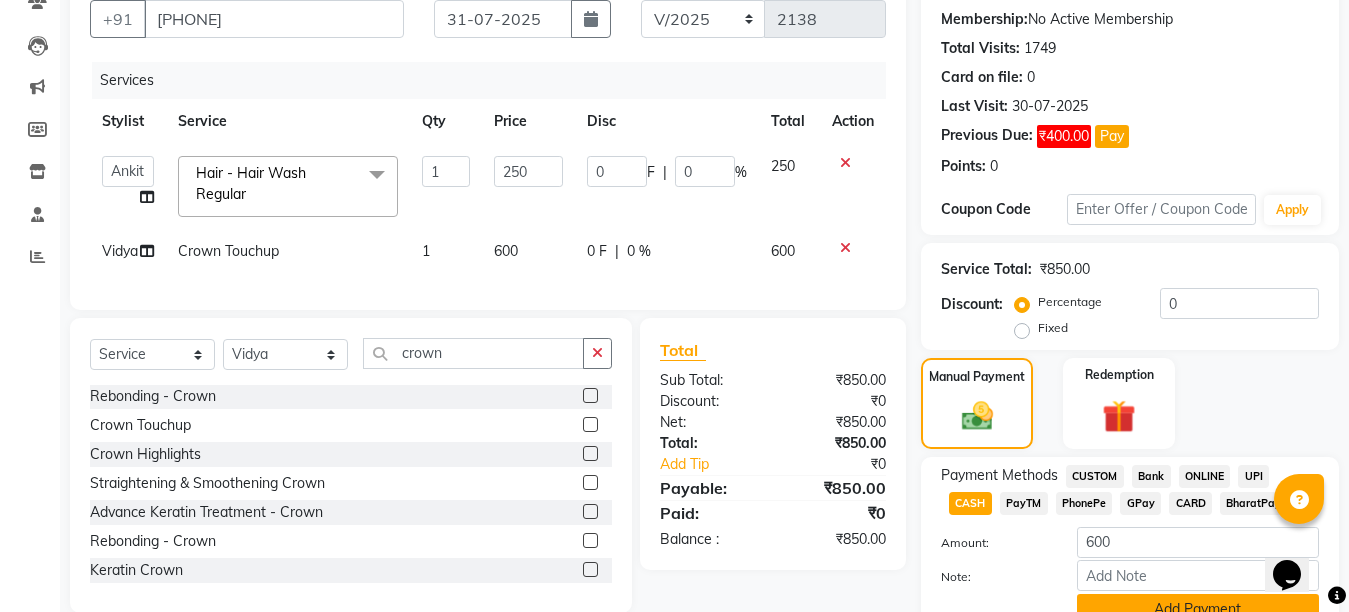 click on "Add Payment" 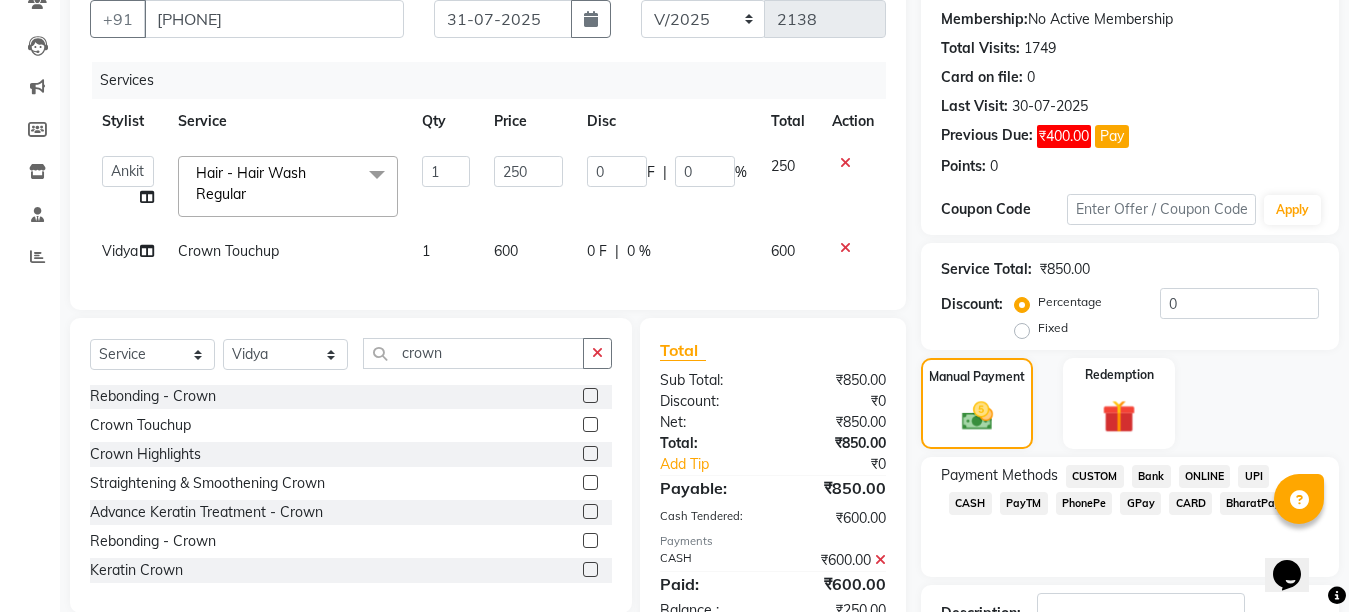 click on "GPay" 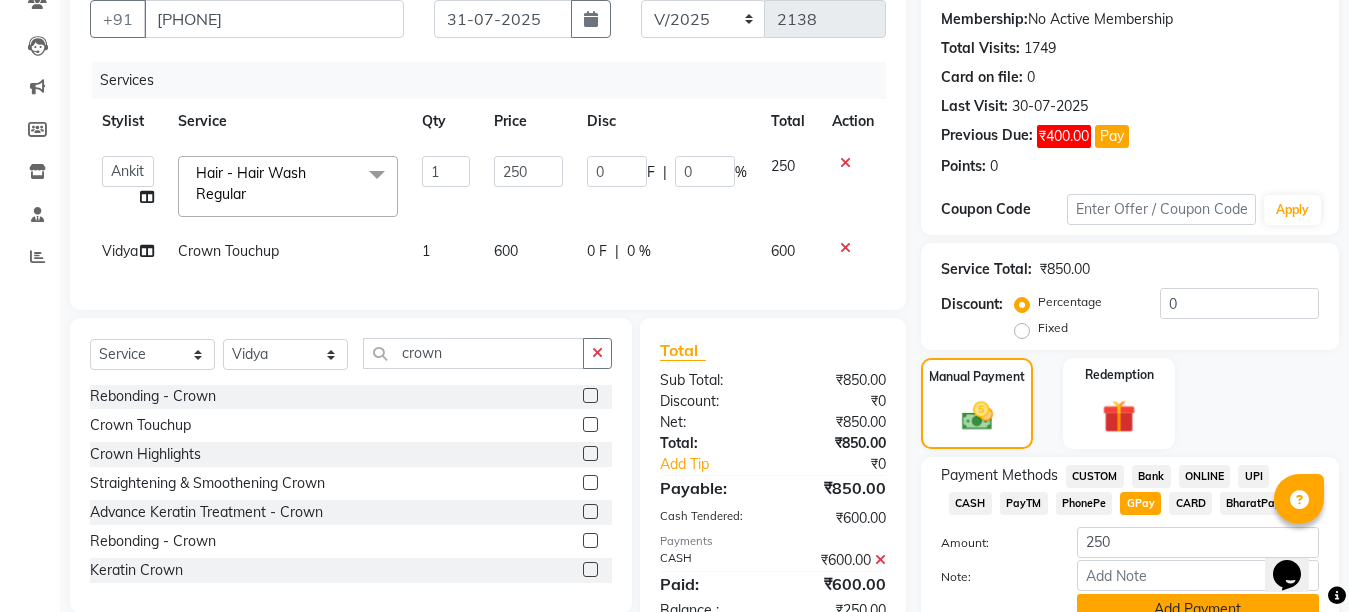 click on "Add Payment" 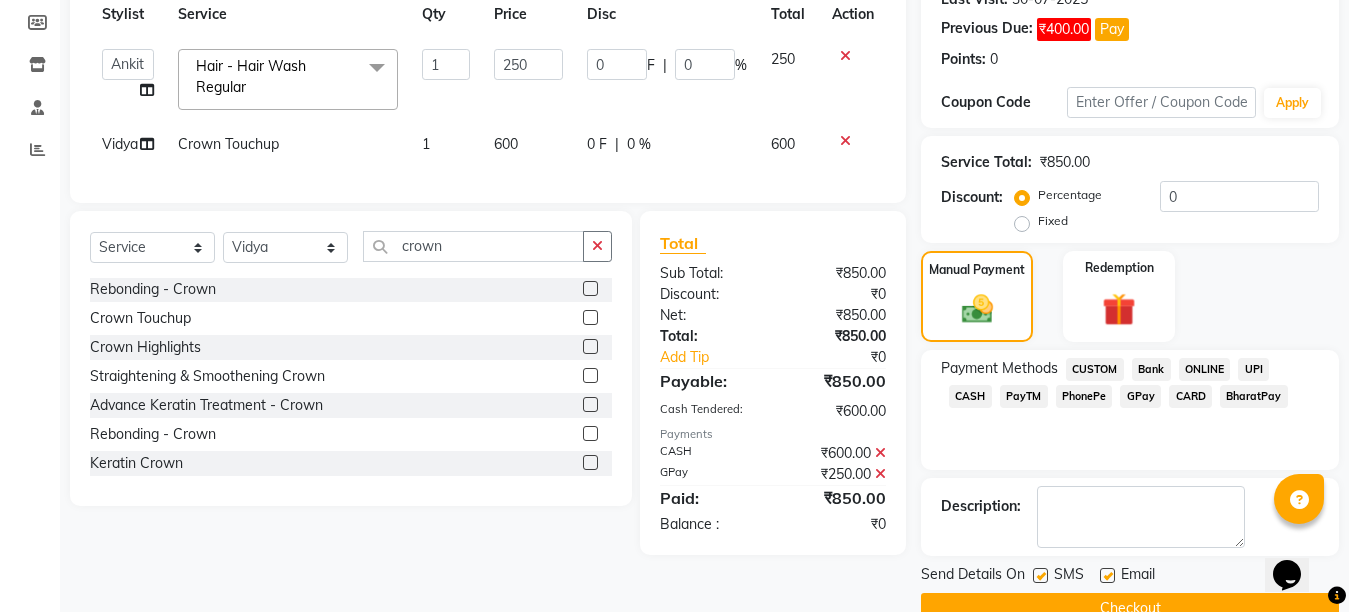 scroll, scrollTop: 335, scrollLeft: 0, axis: vertical 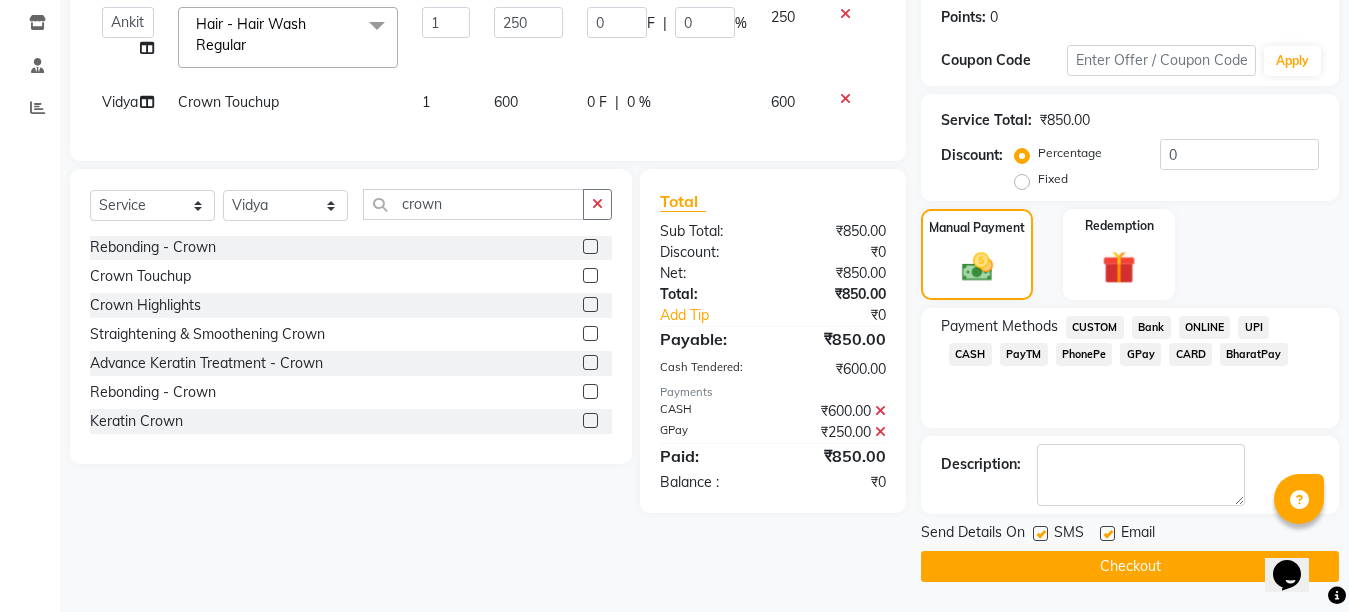 click 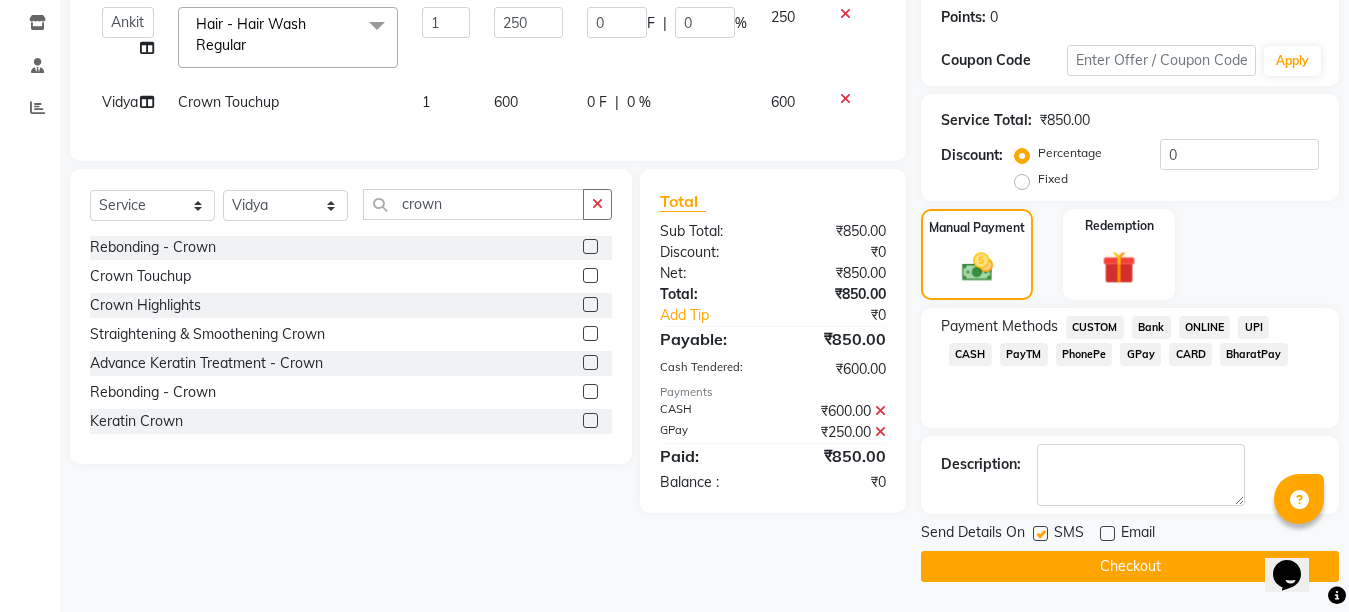 click 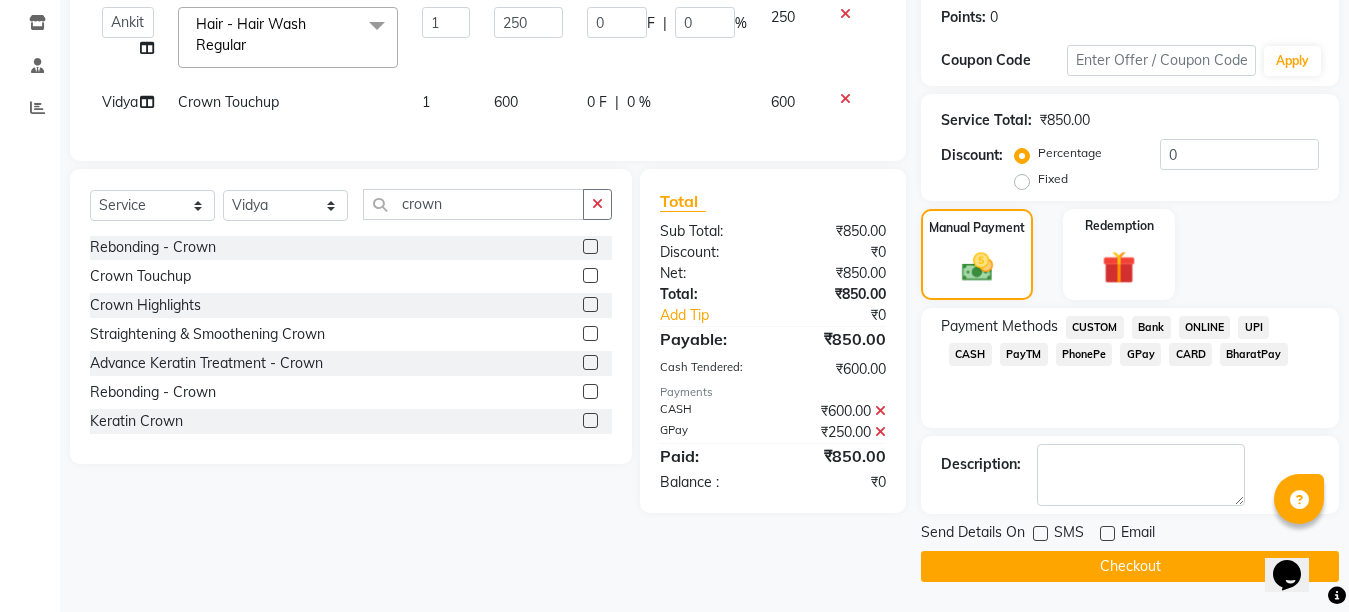 click on "Checkout" 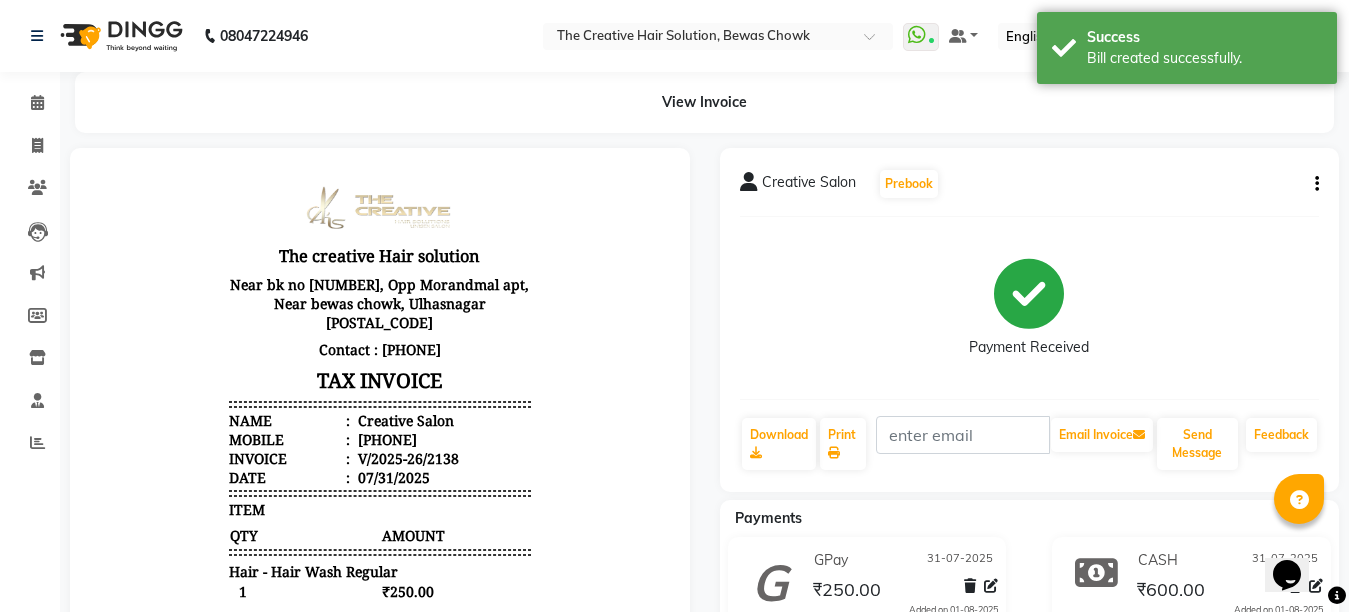 scroll, scrollTop: 0, scrollLeft: 0, axis: both 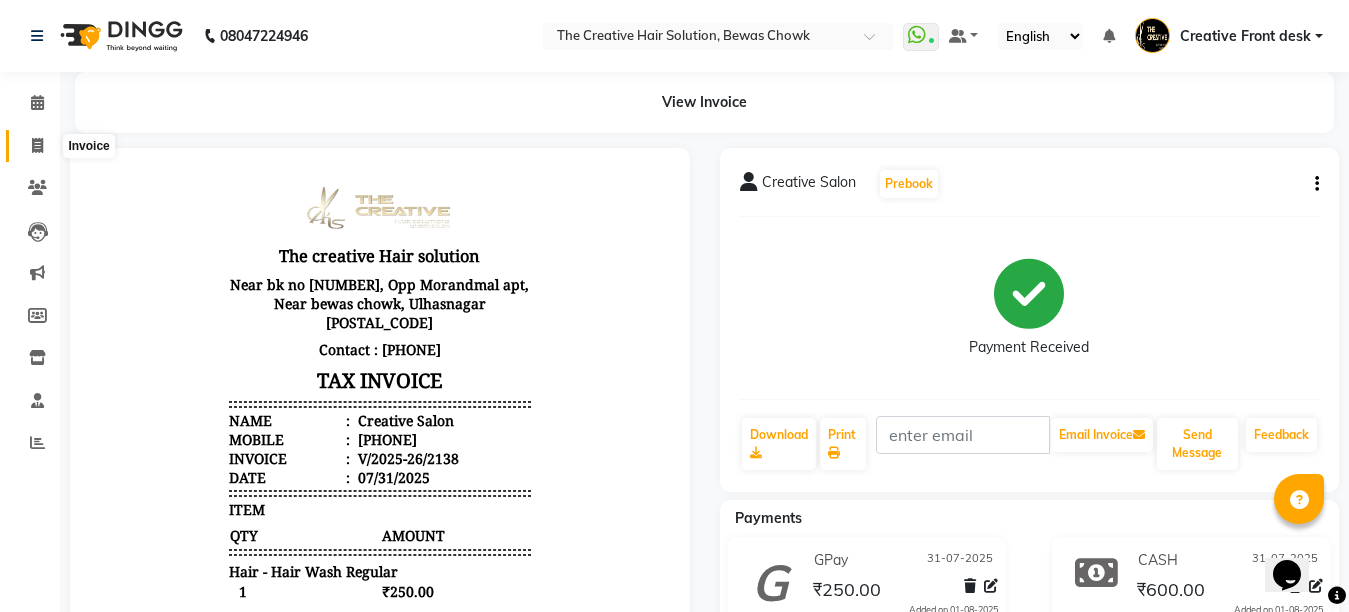 click 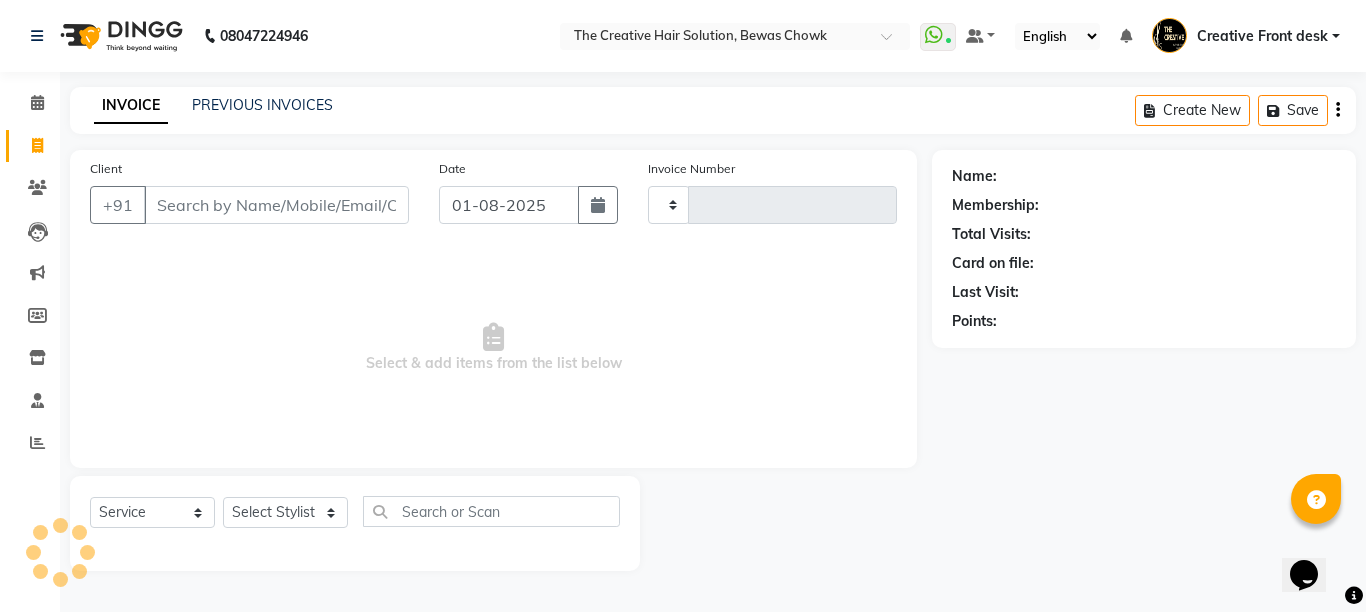 type on "2139" 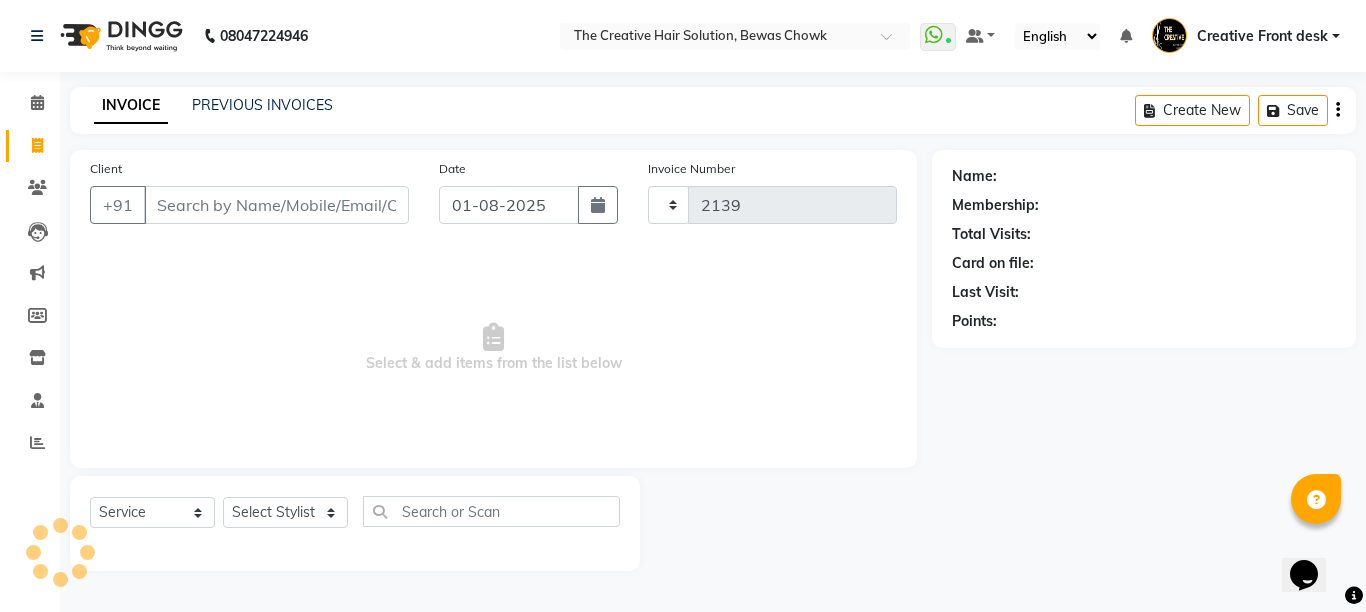 select on "146" 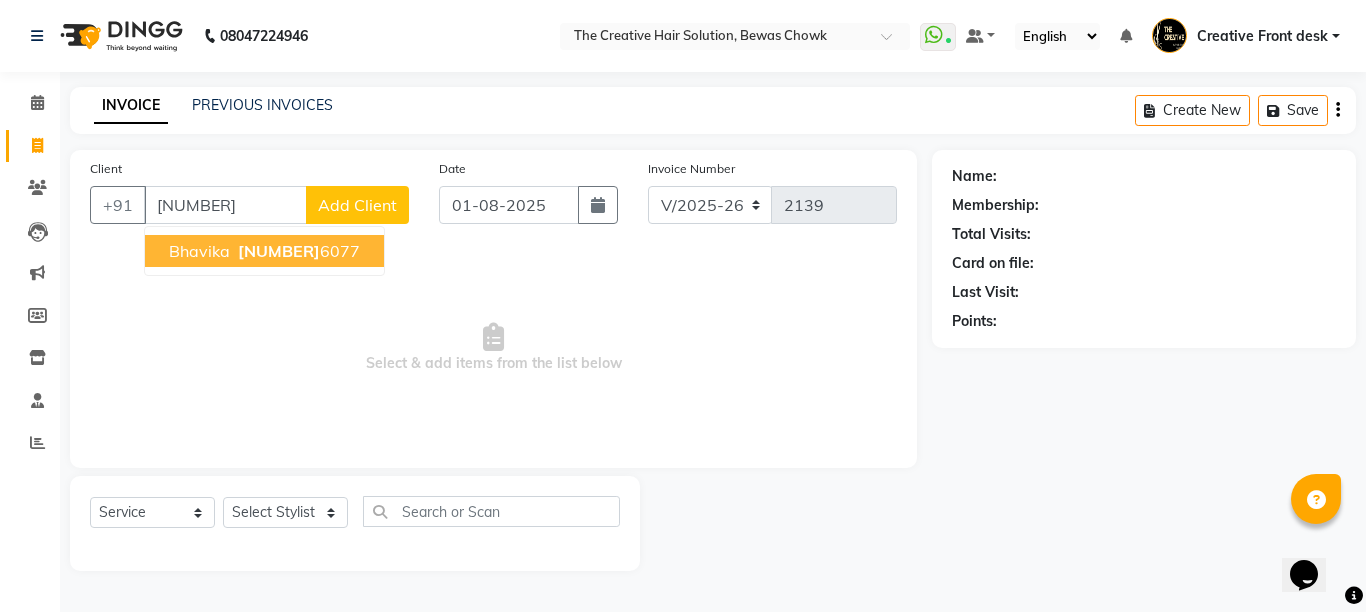 click on "Bhavika" at bounding box center (199, 251) 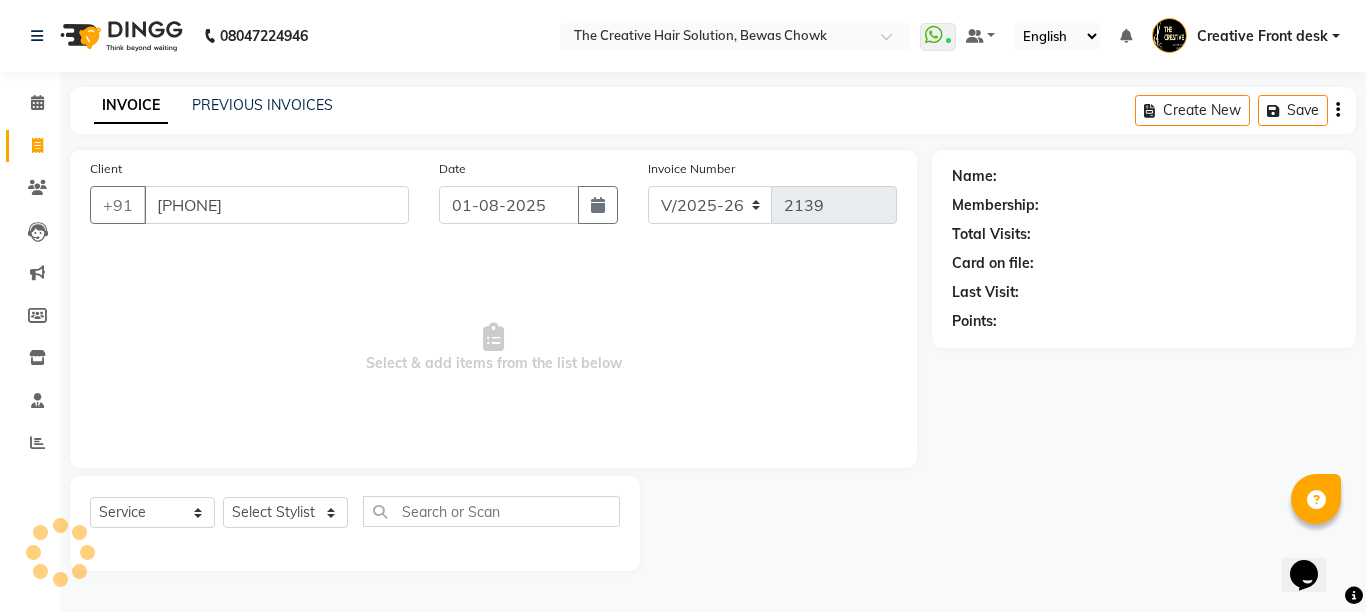 type on "[PHONE]" 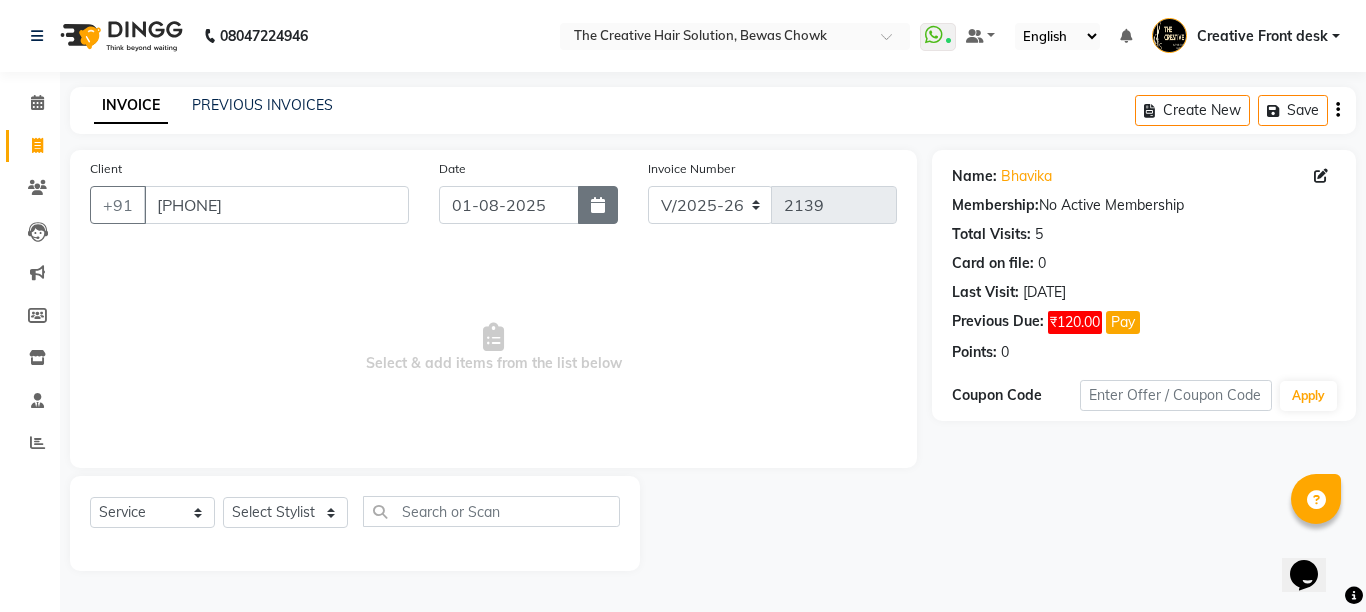 click 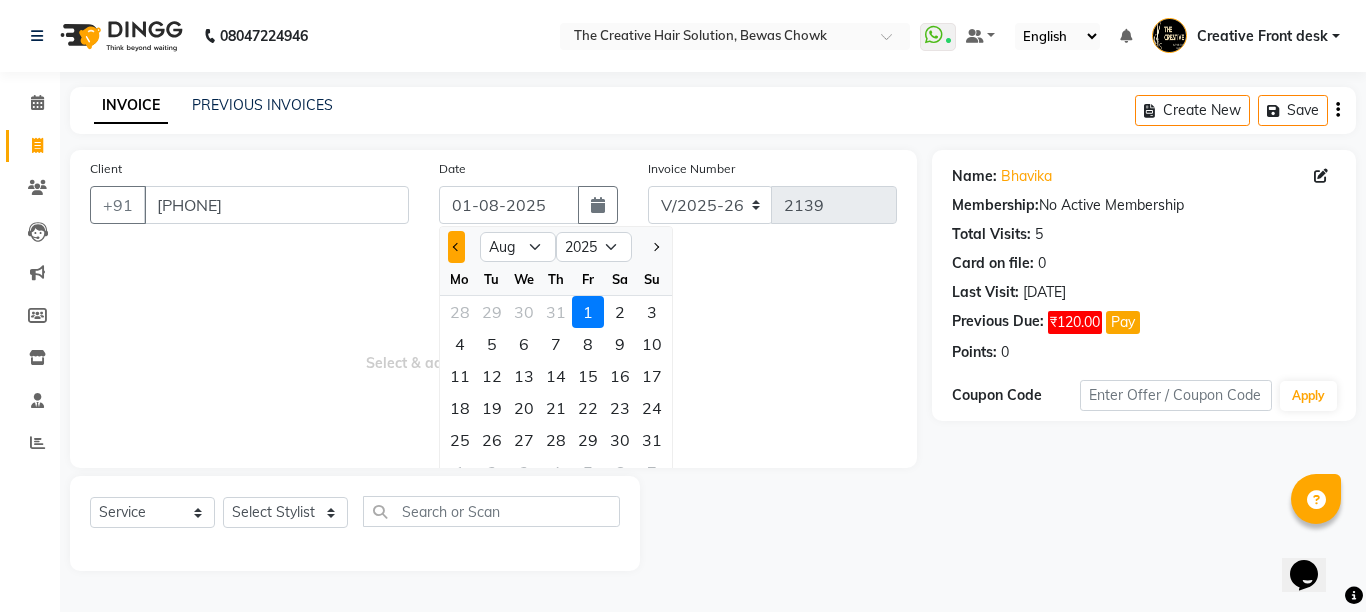 click 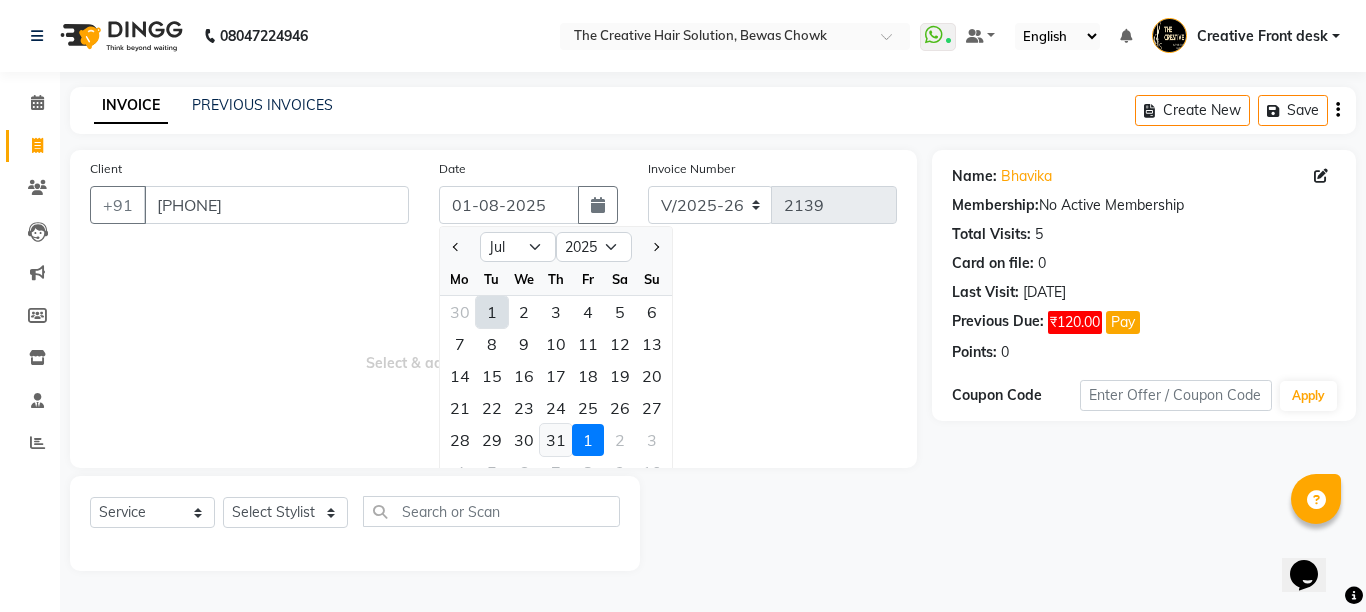 click on "31" 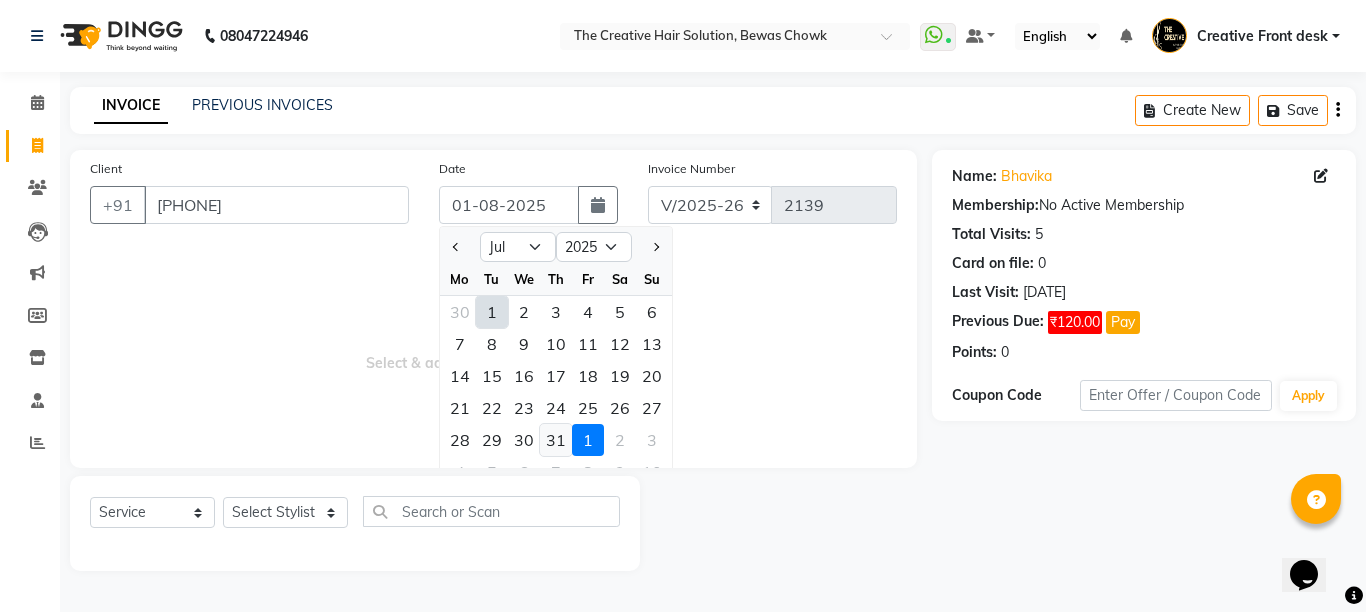 type on "31-07-2025" 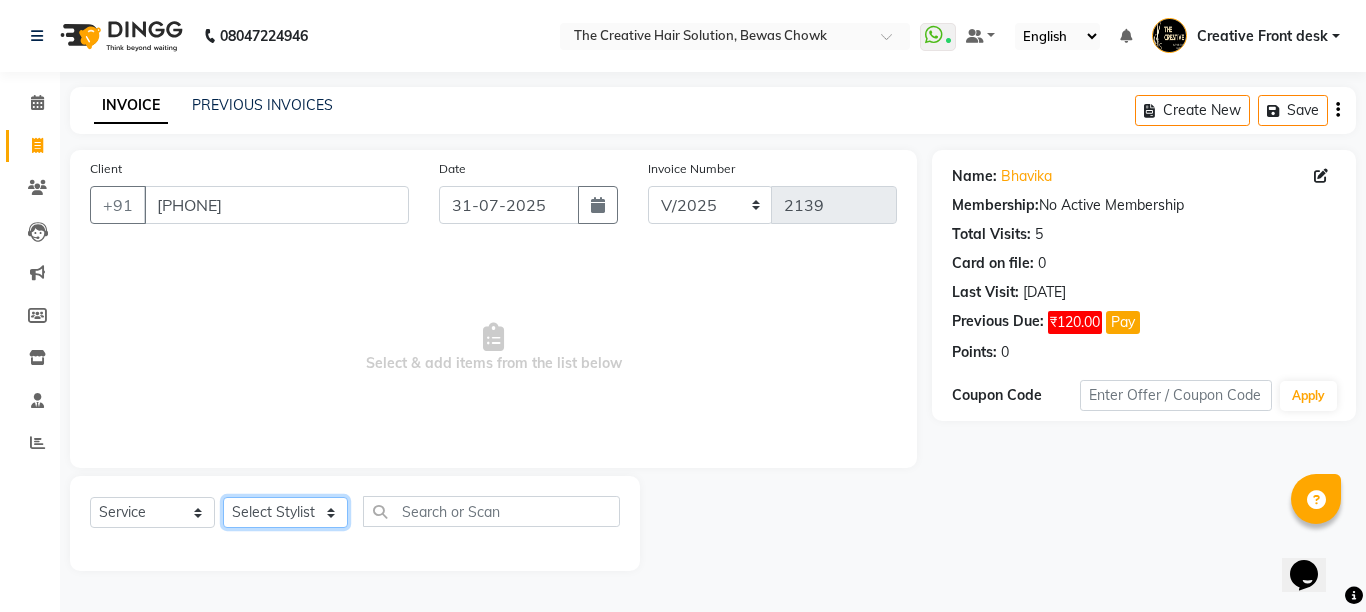 click on "Select Stylist Ankit Creative Front desk Deepak Firoz Geeta Golu Nisha Prince Priyanka Satyam Savita Shivam Shubham Sonu Sir Swapnil [LAST] Umesh Vidya" 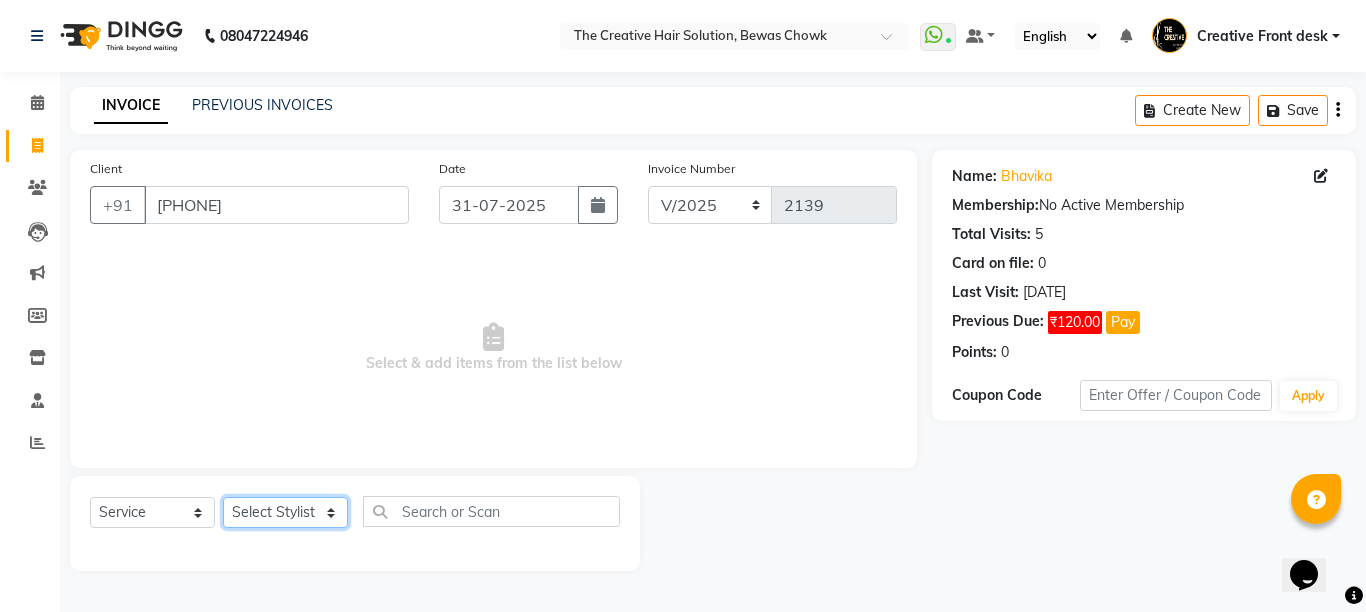 select on "4198" 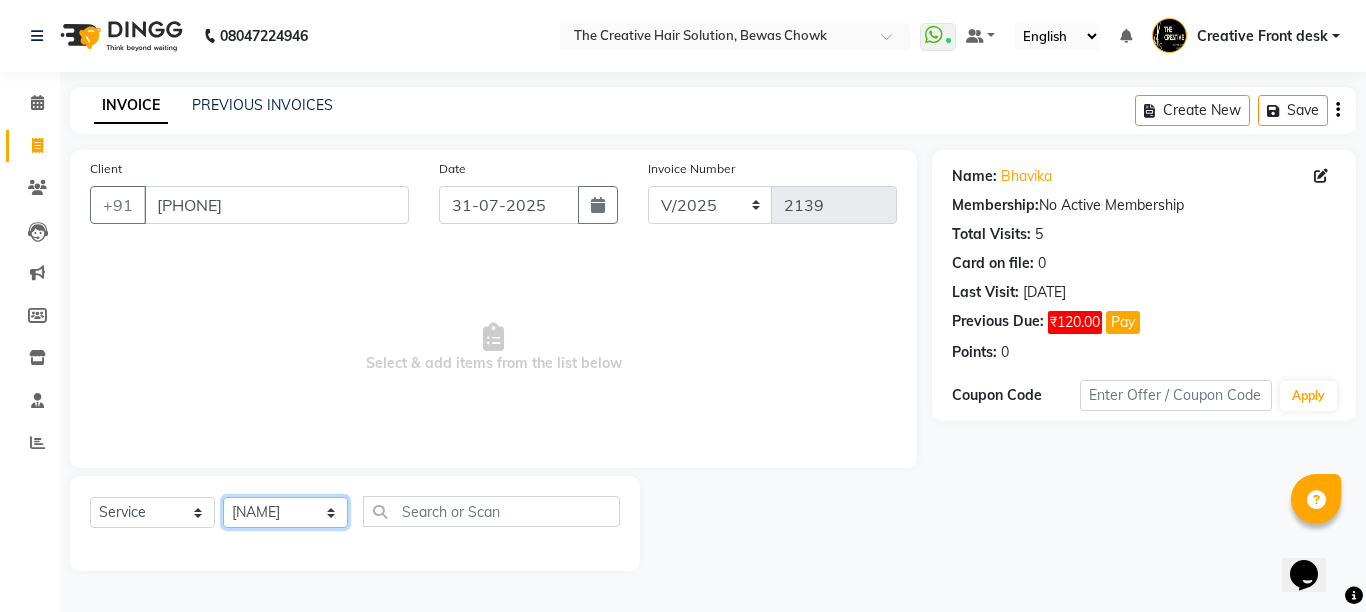 click on "Select Stylist Ankit Creative Front desk Deepak Firoz Geeta Golu Nisha Prince Priyanka Satyam Savita Shivam Shubham Sonu Sir Swapnil [LAST] Umesh Vidya" 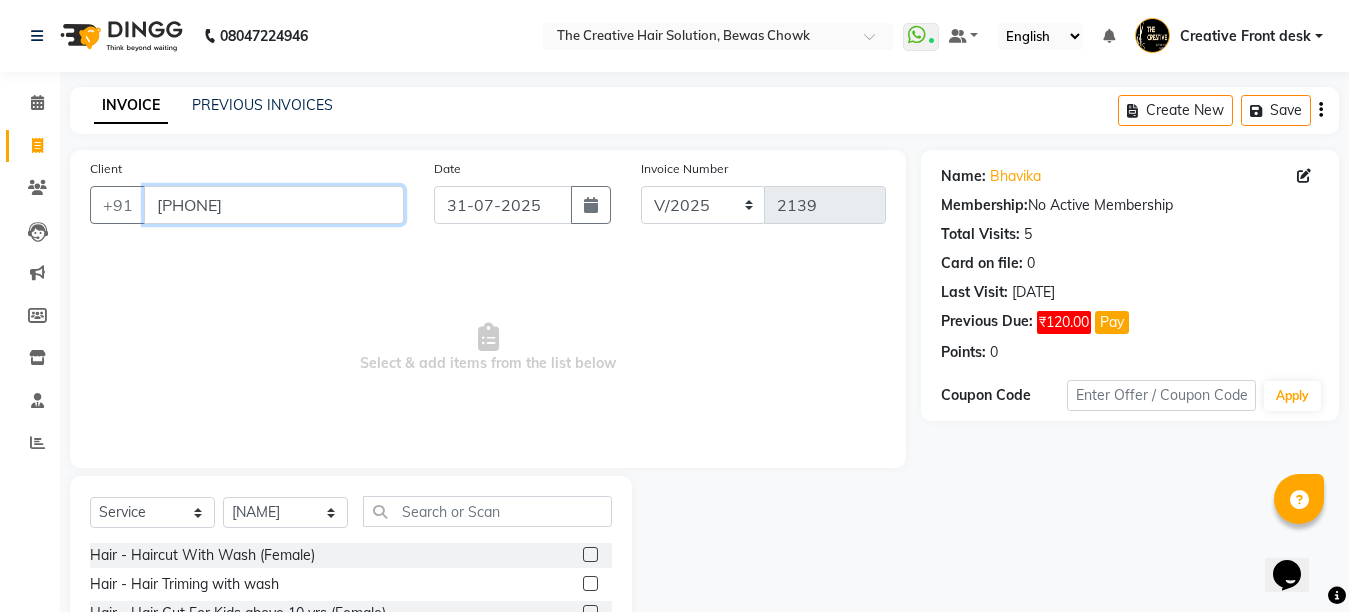 click on "[PHONE]" at bounding box center (274, 205) 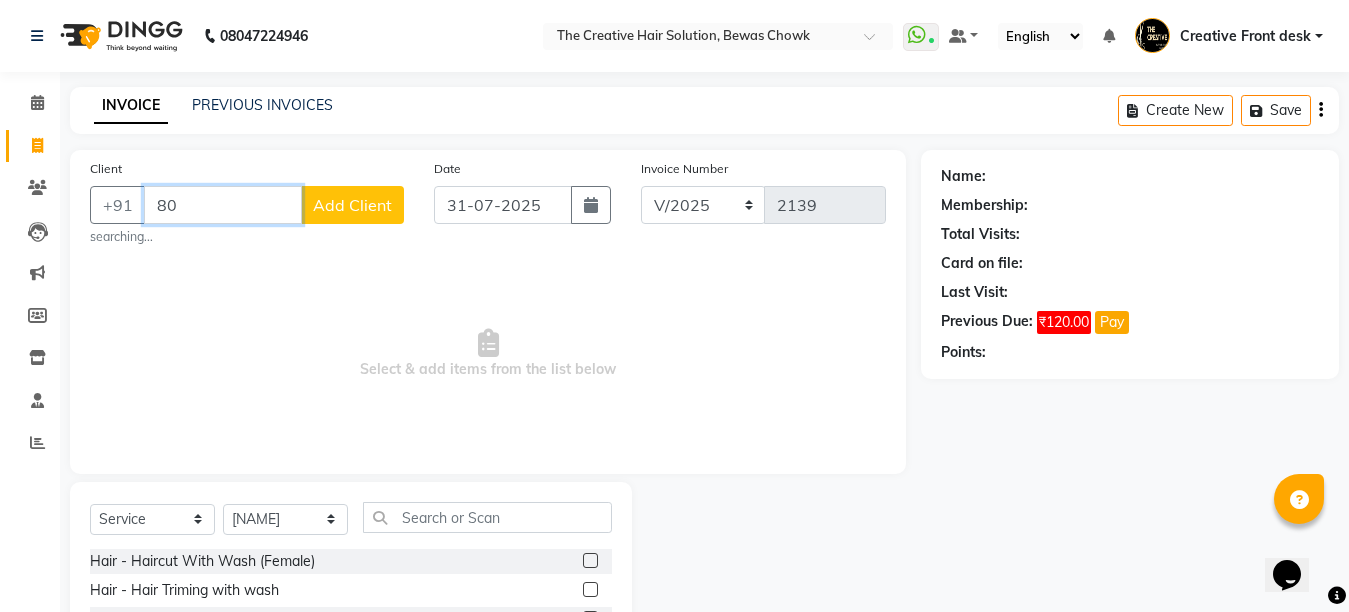 type on "8" 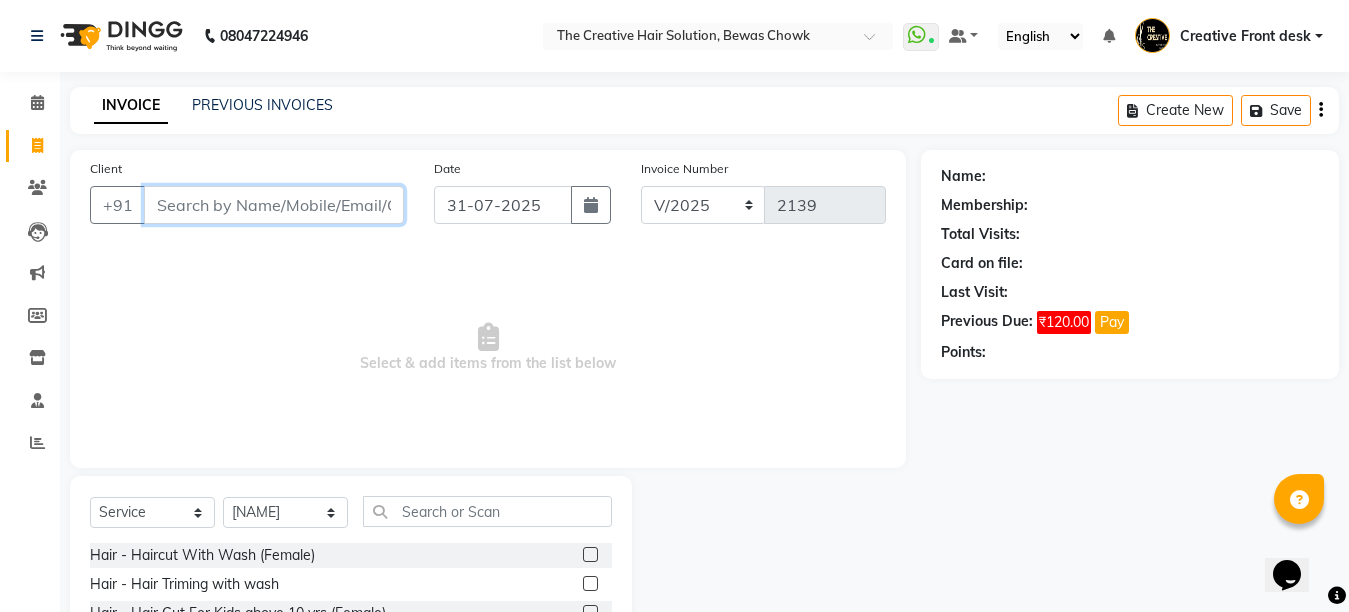 click on "Client" at bounding box center [274, 205] 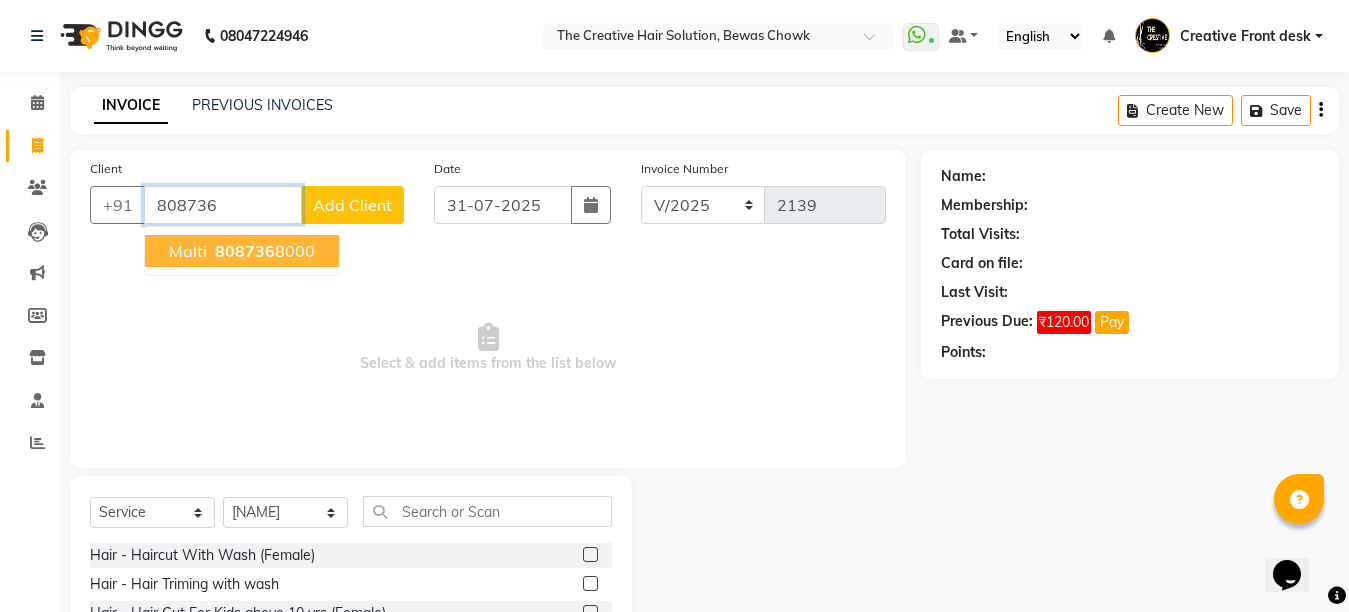 click on "808736 8000" at bounding box center (263, 251) 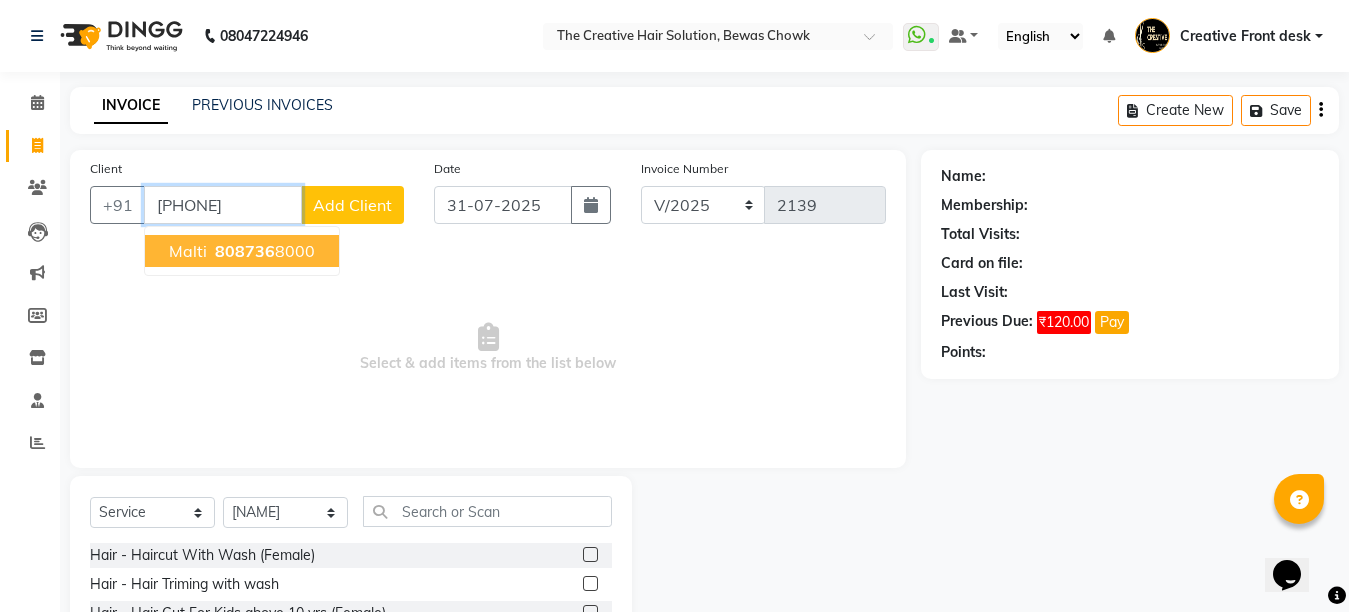 type on "[PHONE]" 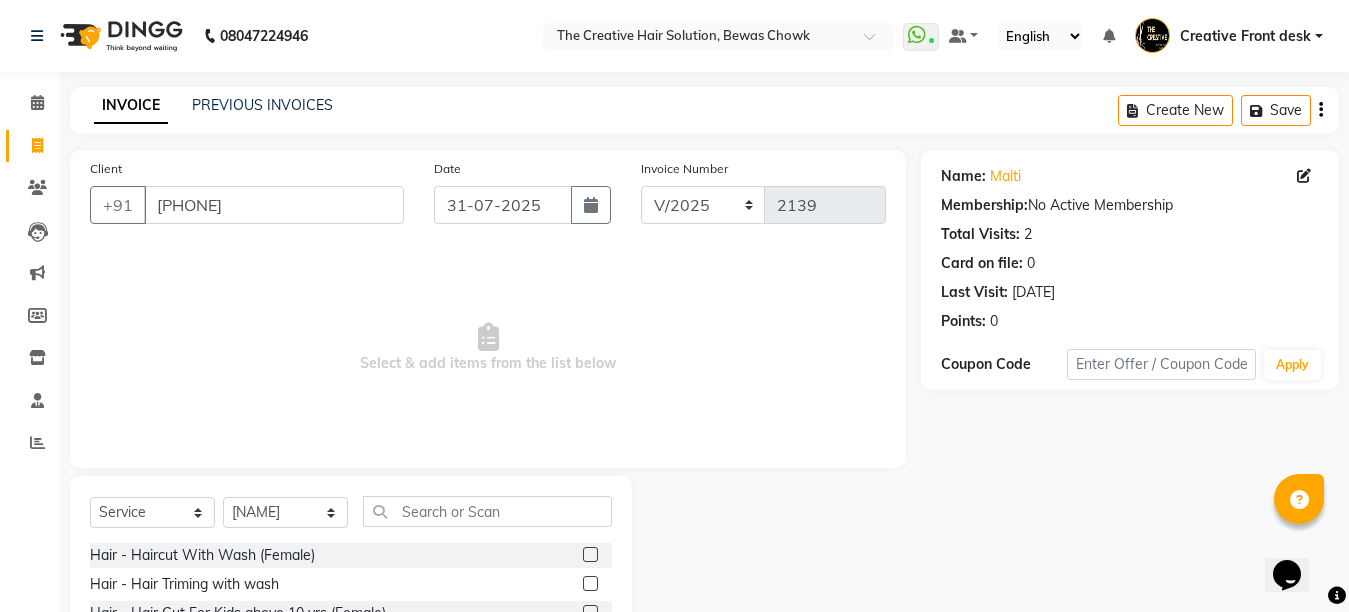 click on "Select & add items from the list below" at bounding box center [488, 348] 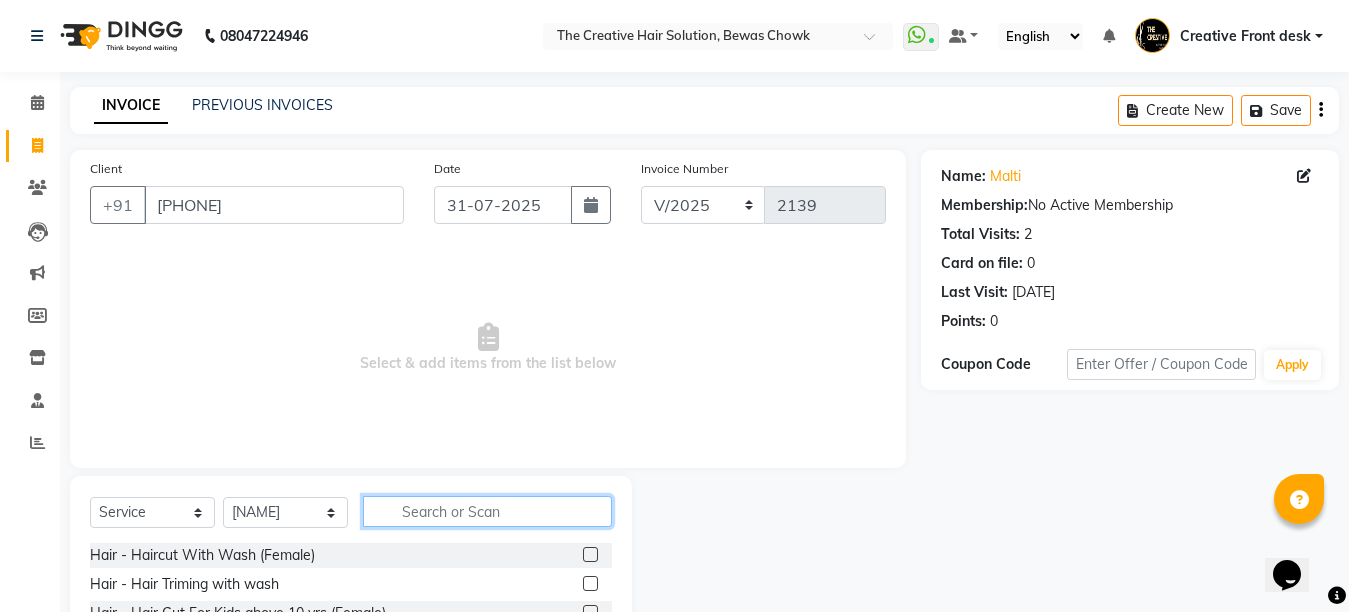 click 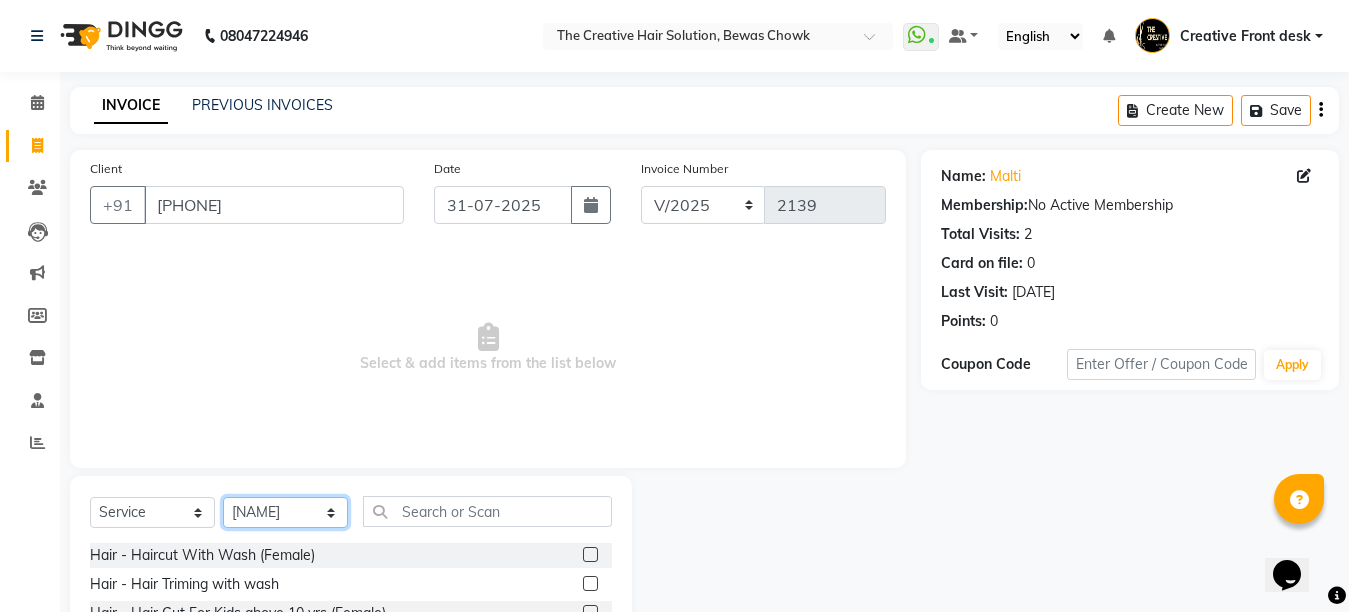 click on "Select Stylist Ankit Creative Front desk Deepak Firoz Geeta Golu Nisha Prince Priyanka Satyam Savita Shivam Shubham Sonu Sir Swapnil [LAST] Umesh Vidya" 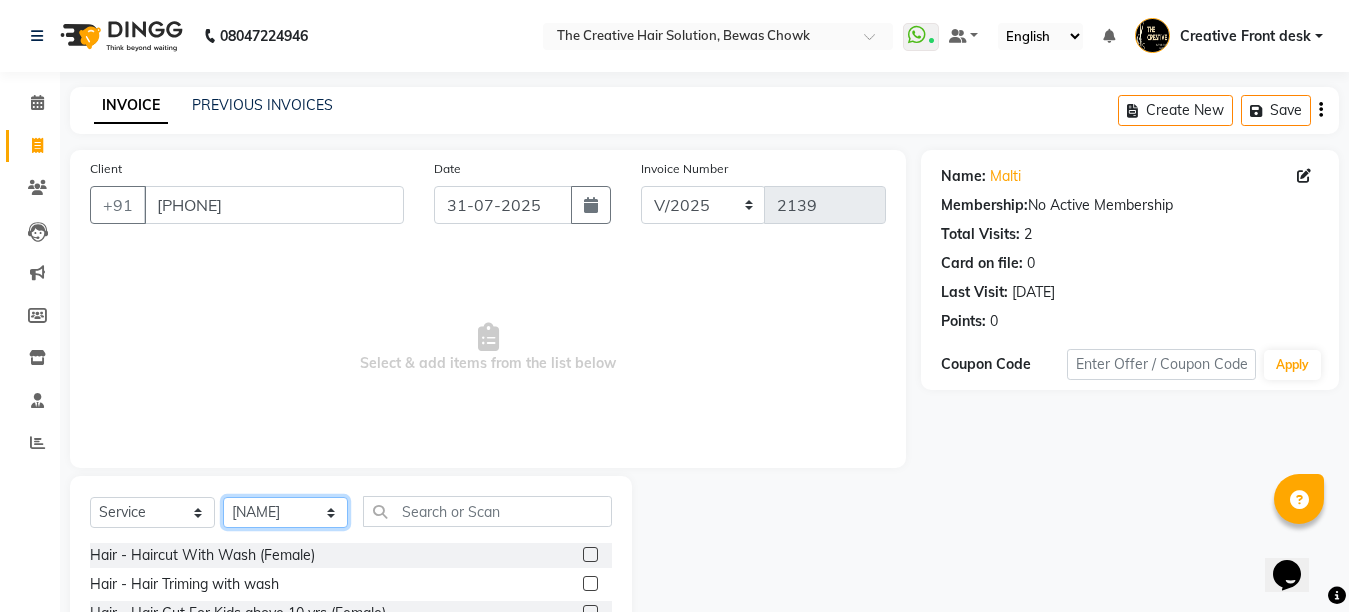 select on "44369" 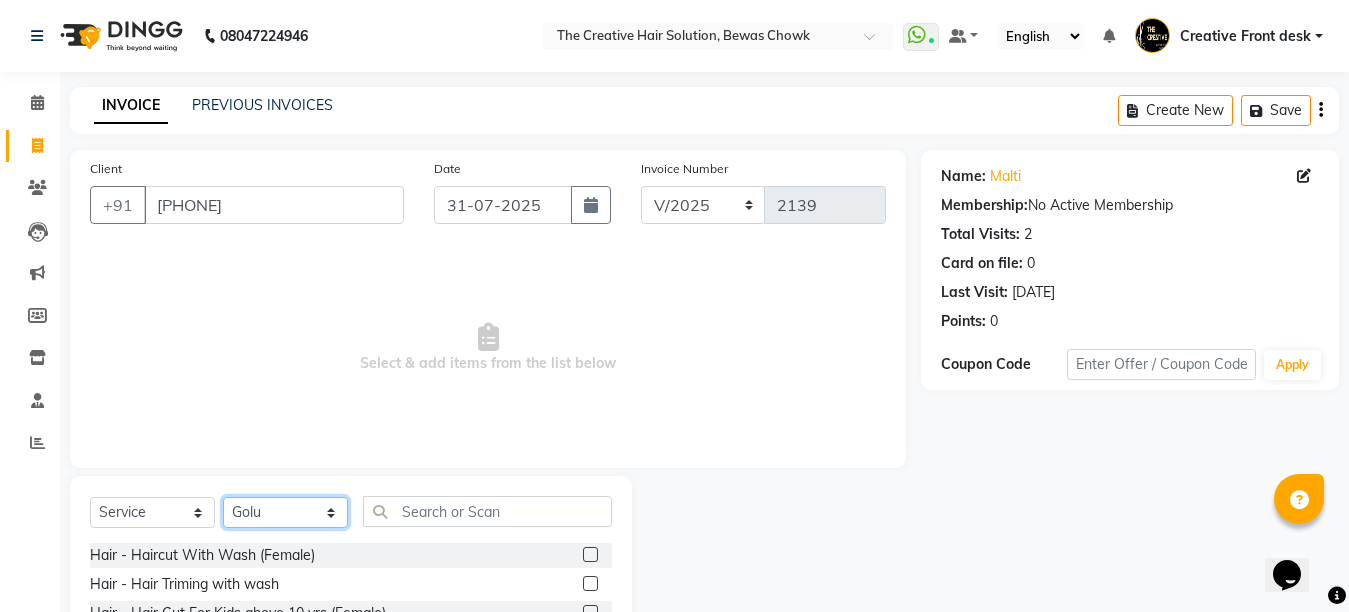 click on "Select Stylist Ankit Creative Front desk Deepak Firoz Geeta Golu Nisha Prince Priyanka Satyam Savita Shivam Shubham Sonu Sir Swapnil [LAST] Umesh Vidya" 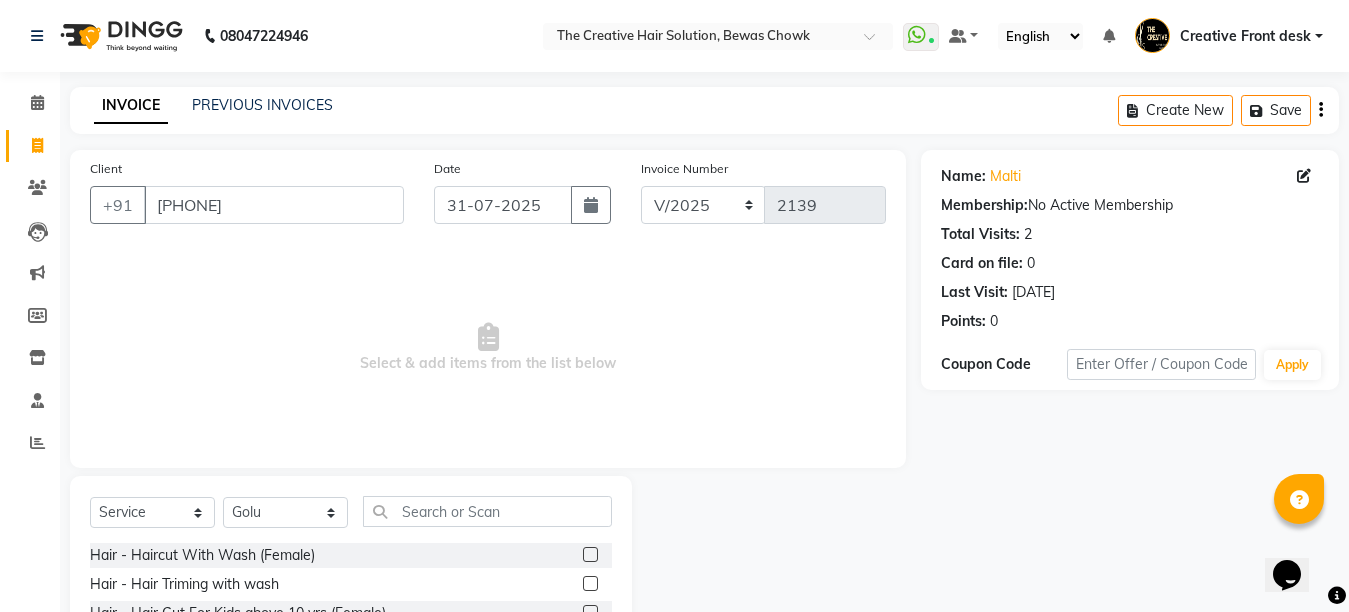 click on "Select & add items from the list below" at bounding box center (488, 348) 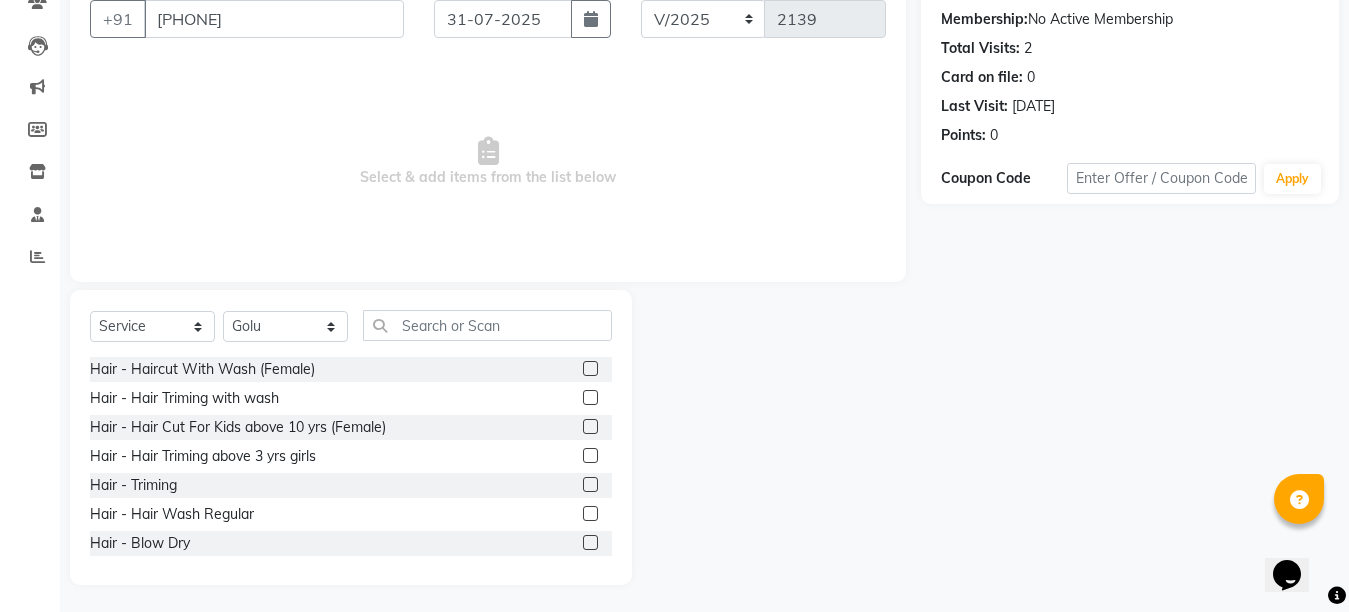 scroll, scrollTop: 189, scrollLeft: 0, axis: vertical 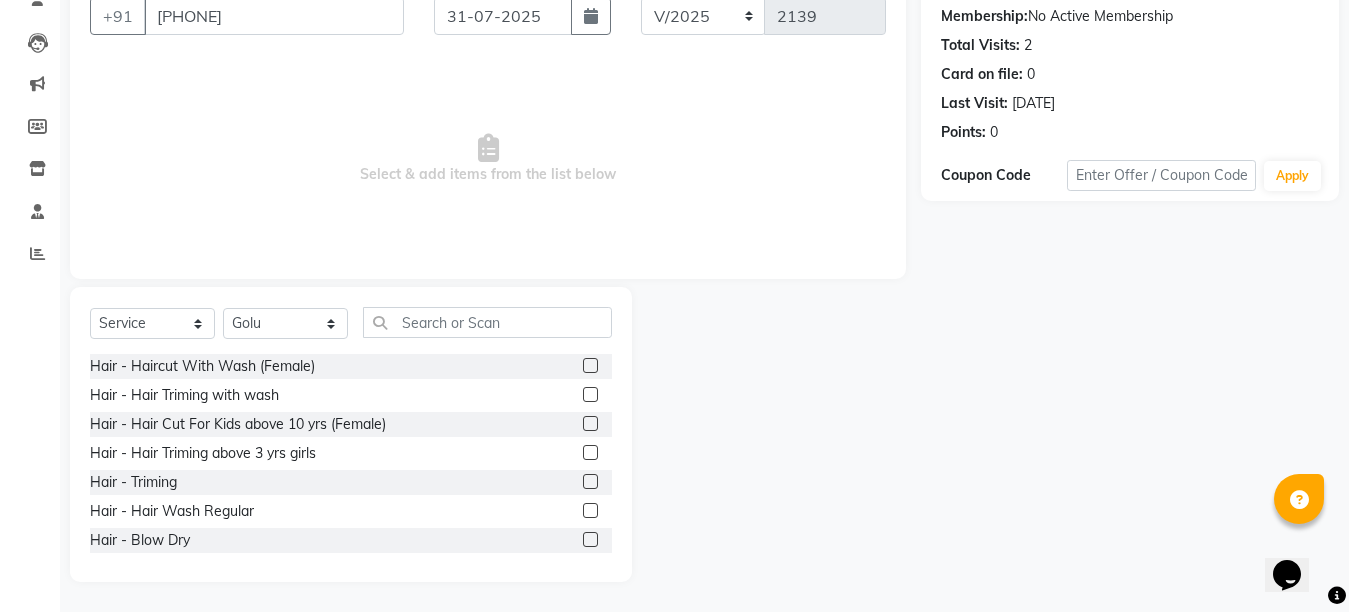 click 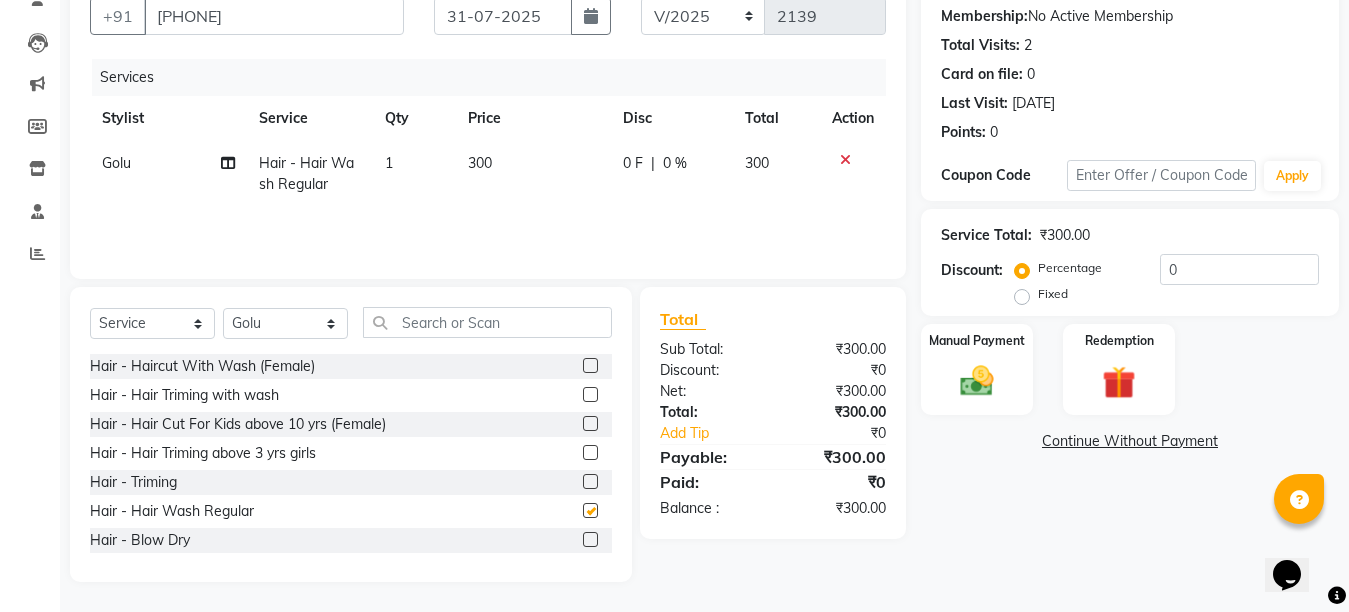 checkbox on "false" 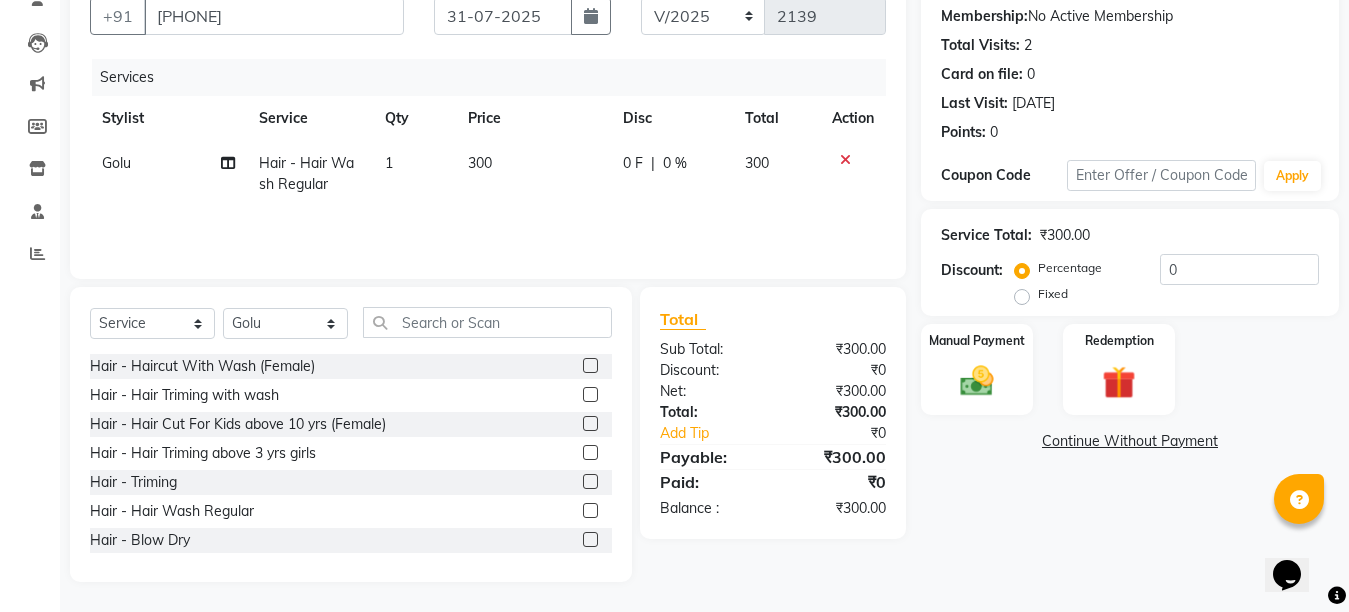 click on "300" 